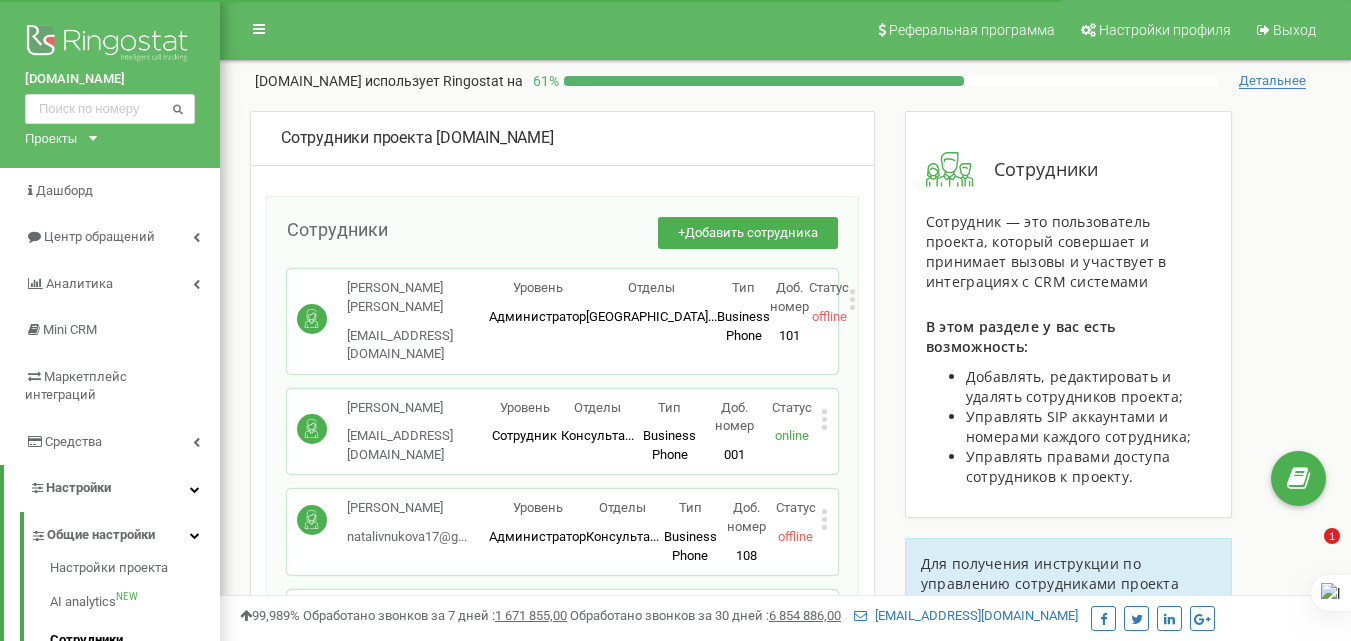 scroll, scrollTop: 0, scrollLeft: 0, axis: both 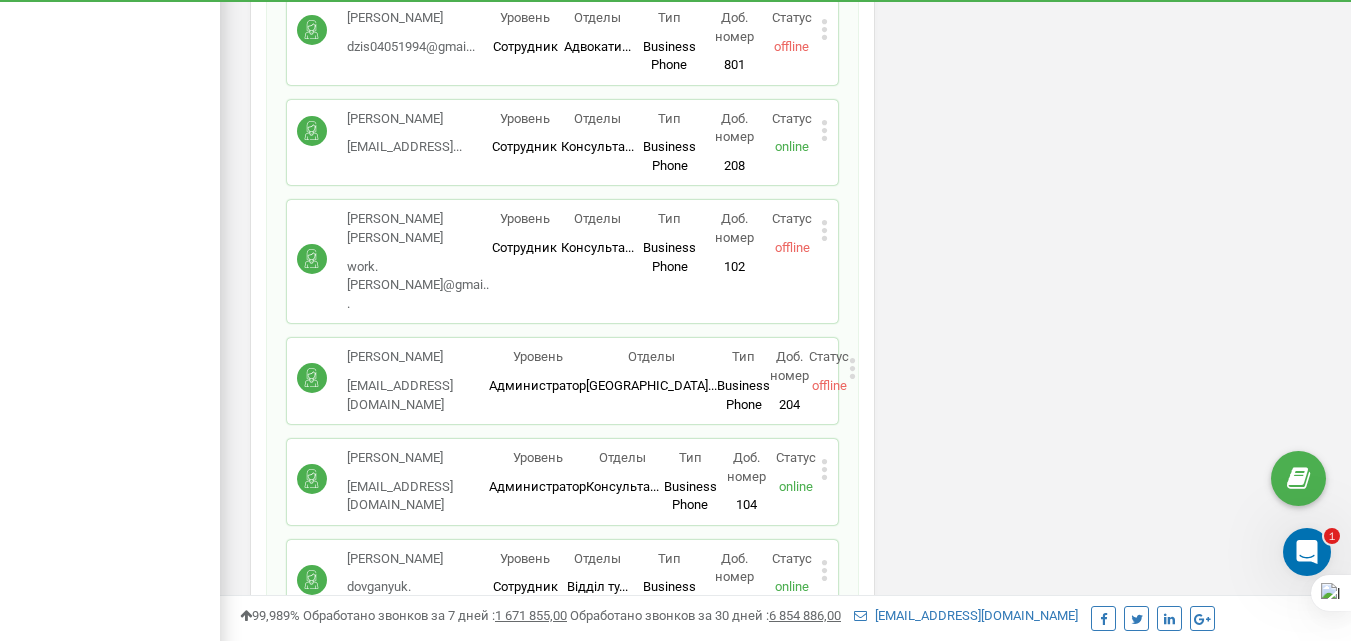 click 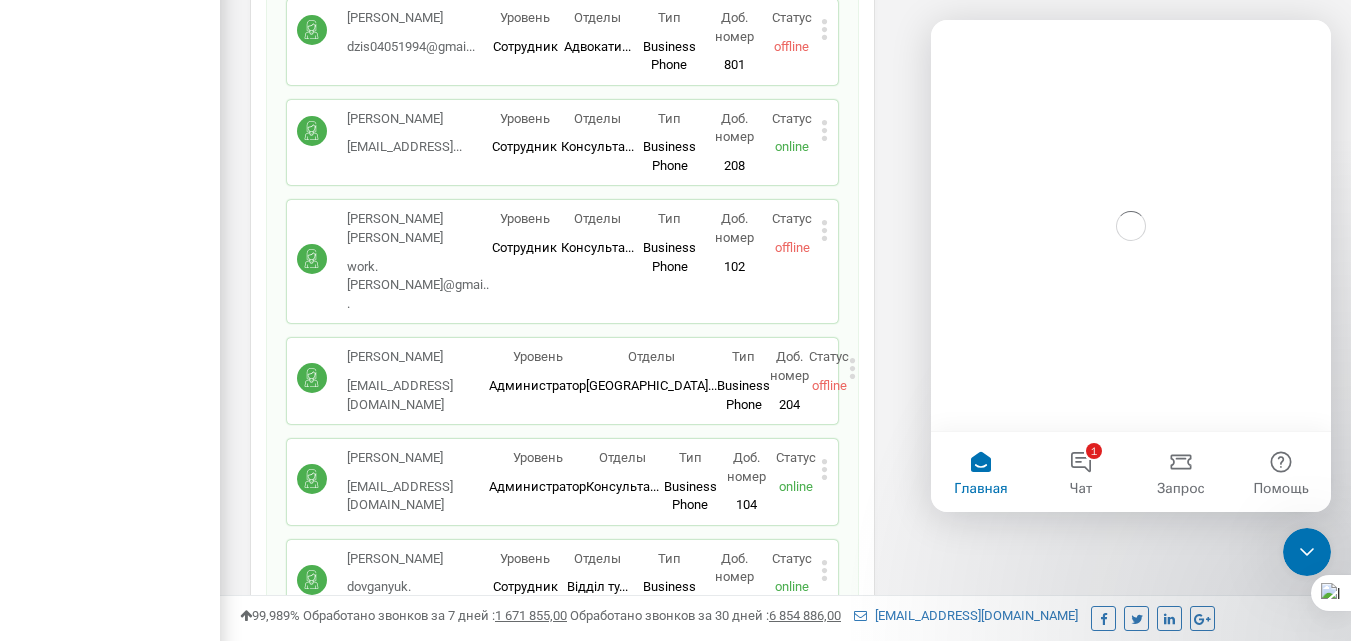 scroll, scrollTop: 0, scrollLeft: 0, axis: both 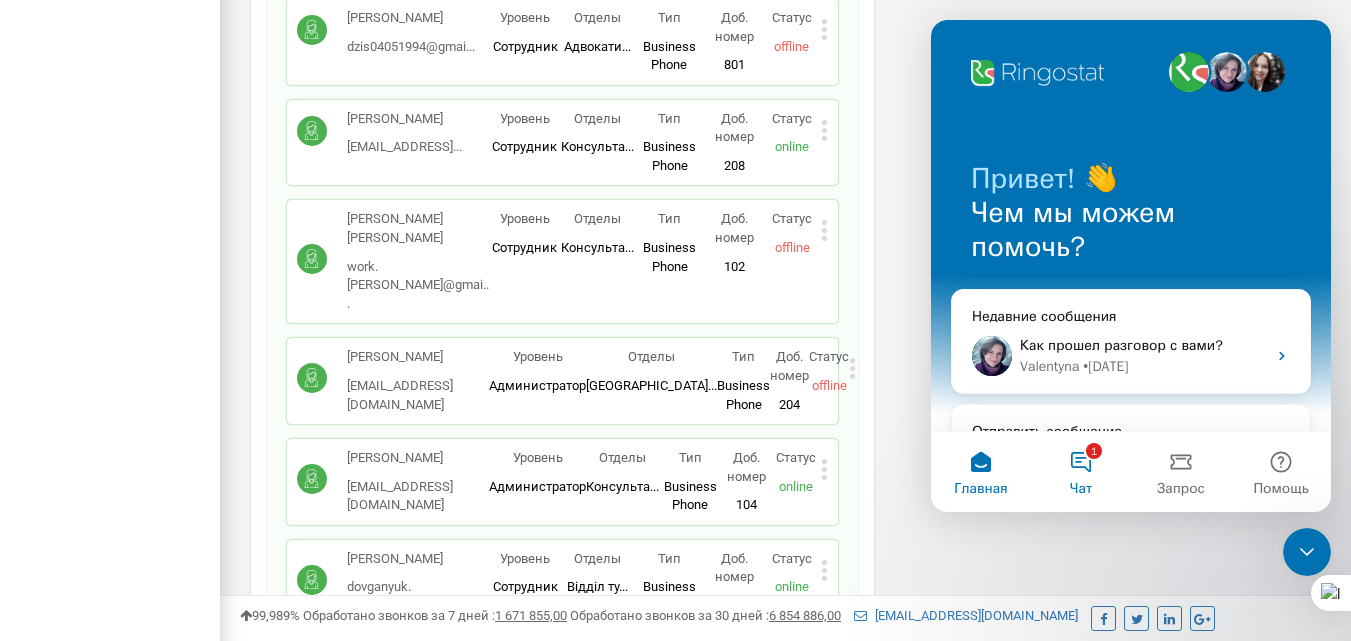 click on "1 Чат" at bounding box center [1081, 472] 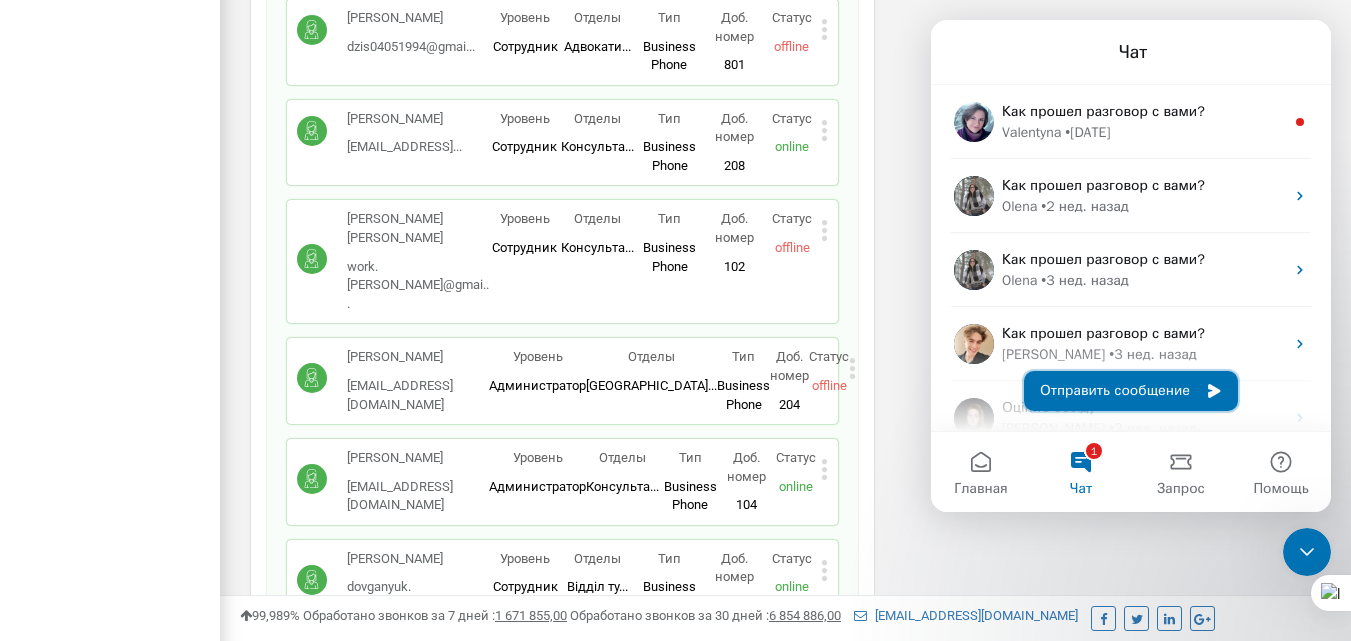 click on "Отправить сообщение" at bounding box center [1131, 391] 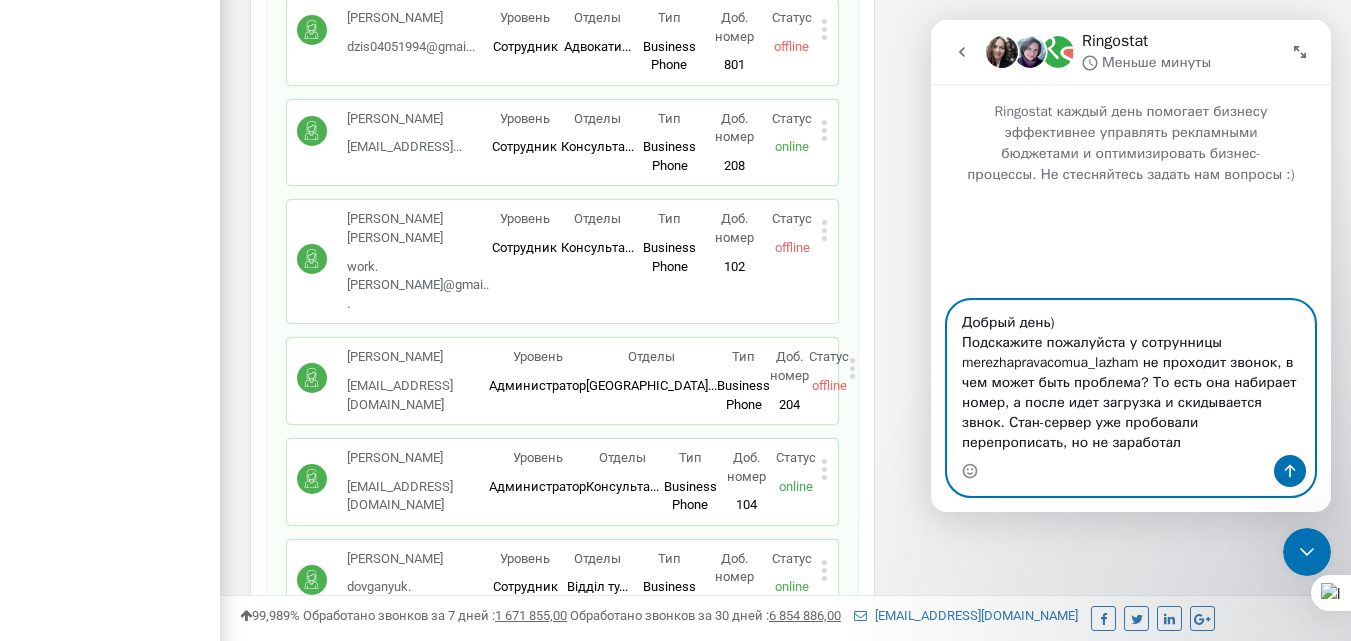 type on "Добрый день)
Подскажите пожалуйста у сотрунницы merezhapravacomua_lazham не проходит звонок, в чем может быть проблема? То есть она набирает номер, а после идет загрузка и скидывается звнок. Стан-сервер уже пробовали перепрописать, но не заработало" 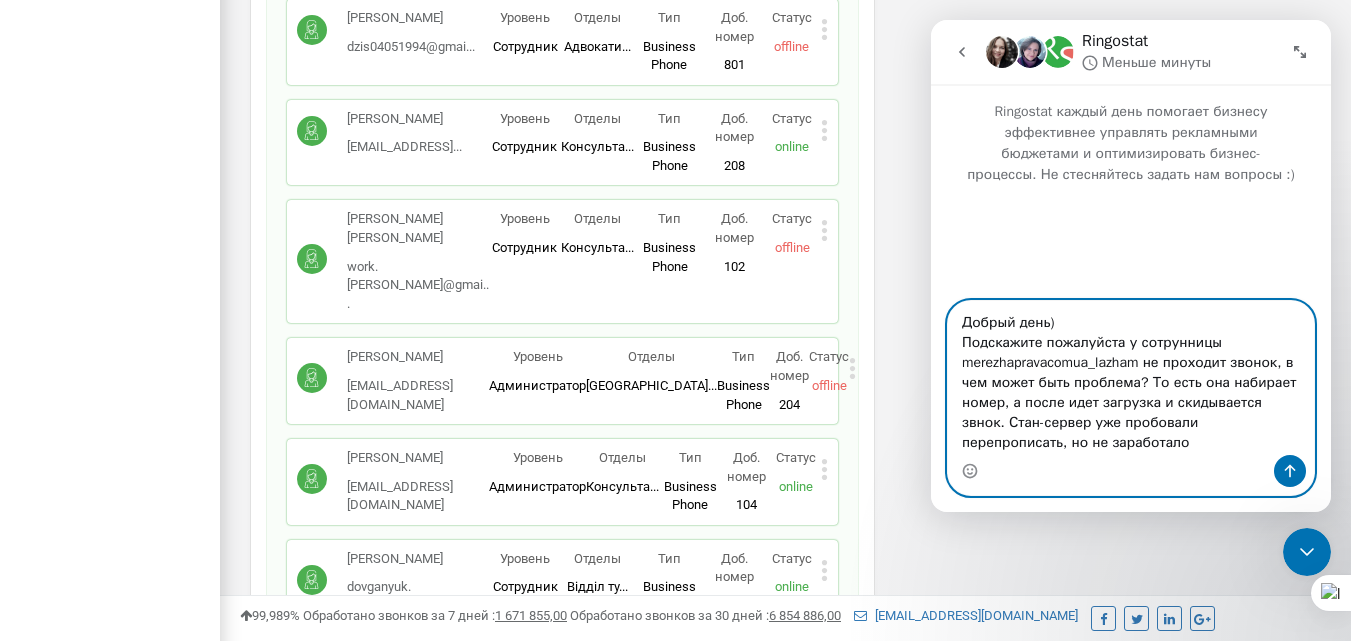 type 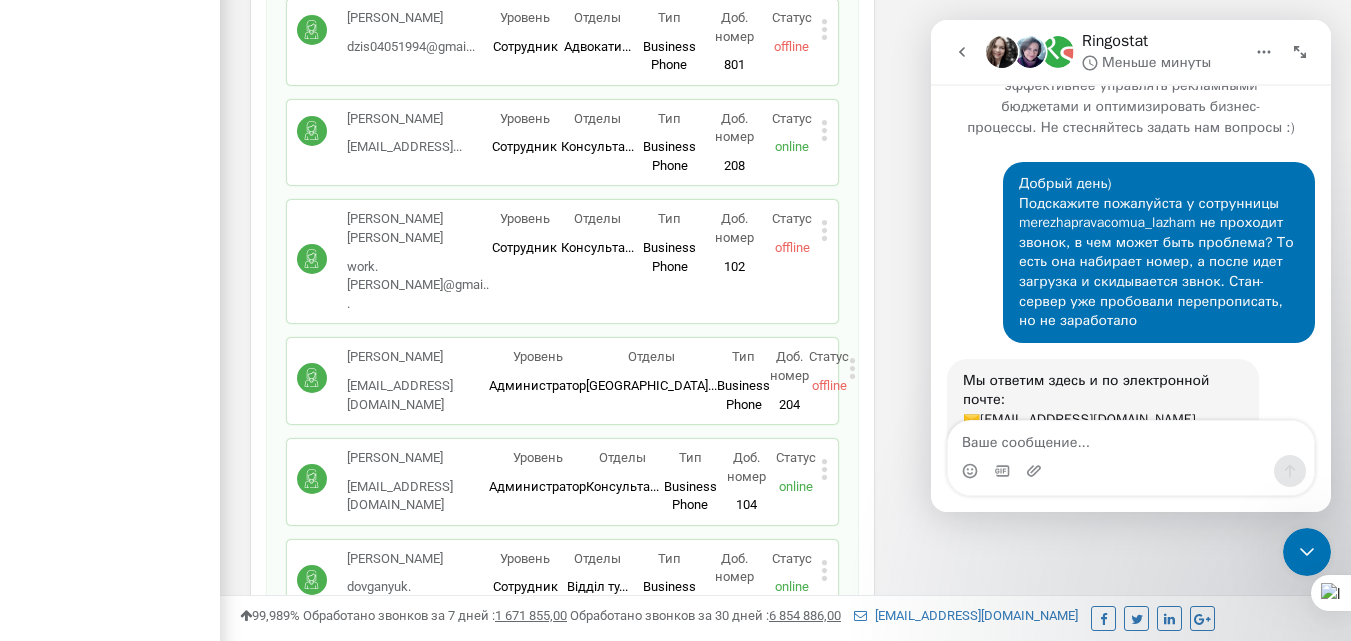 scroll, scrollTop: 215, scrollLeft: 0, axis: vertical 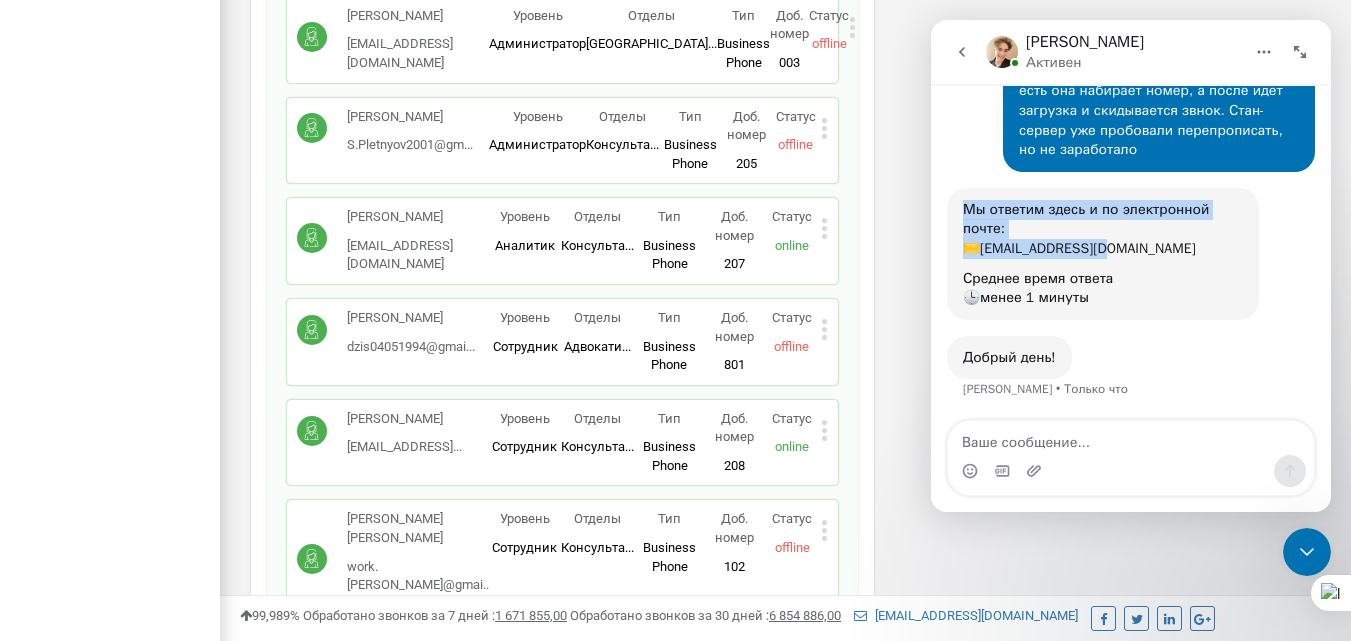 drag, startPoint x: 1156, startPoint y: 198, endPoint x: 1104, endPoint y: 241, distance: 67.47592 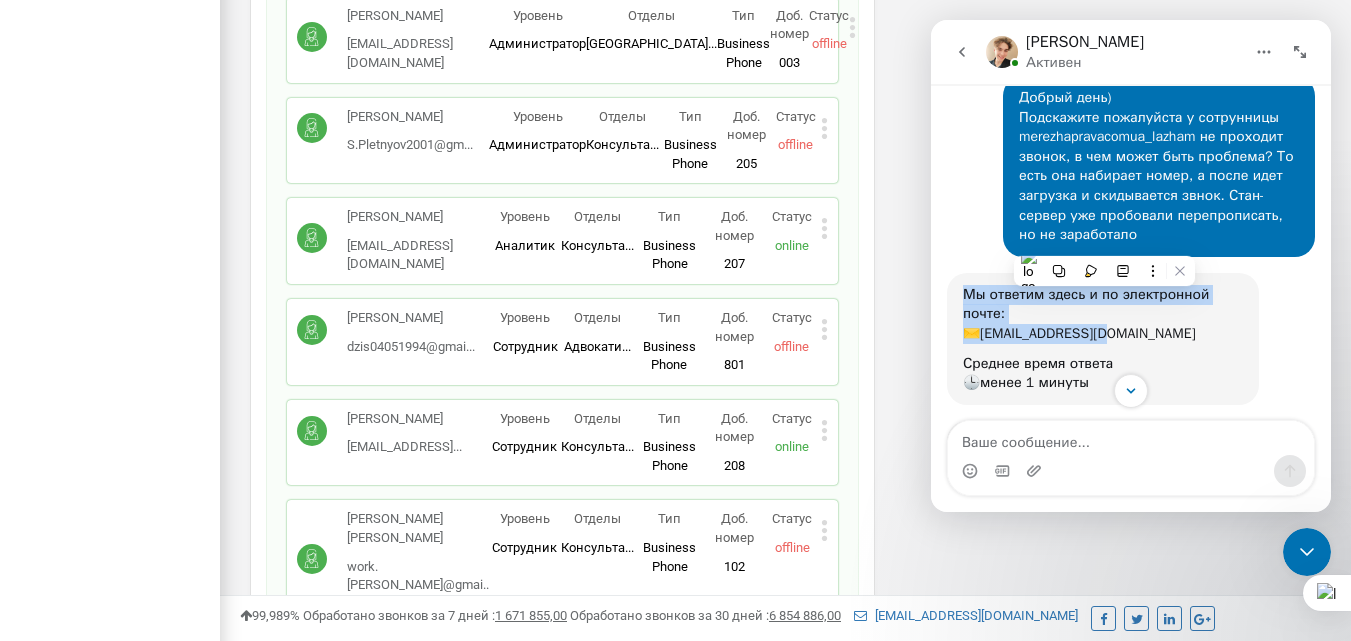 scroll, scrollTop: 218, scrollLeft: 0, axis: vertical 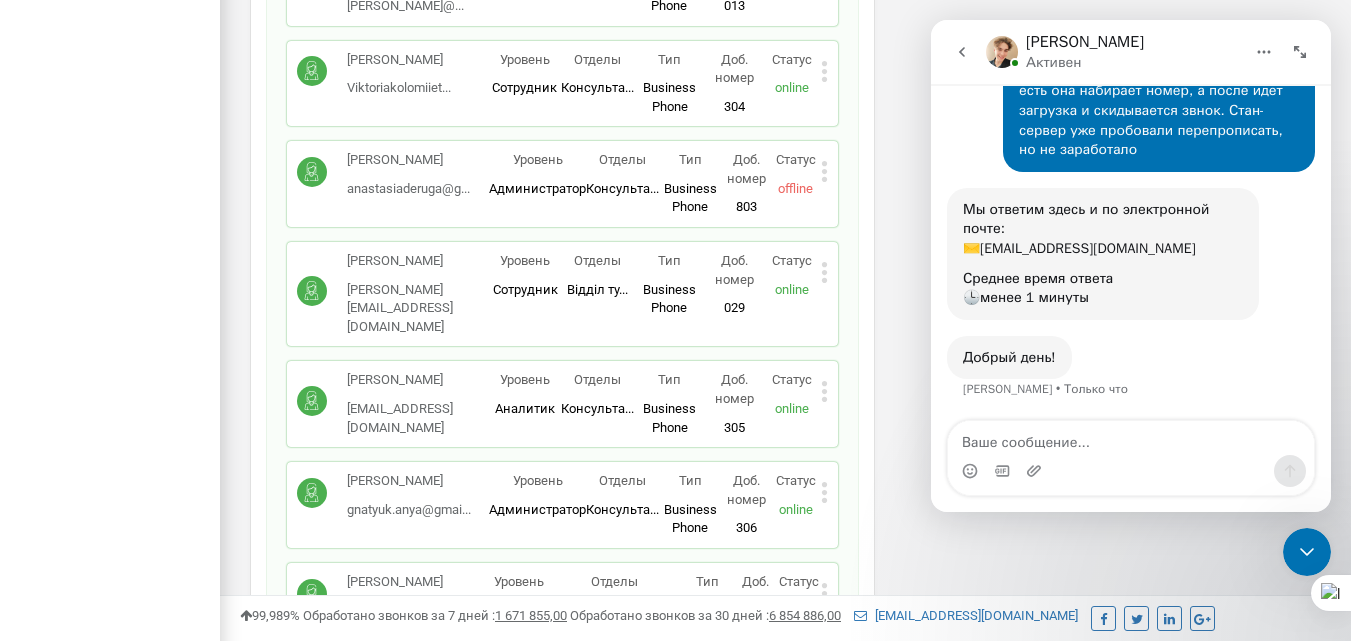 click on "Добрый день!  [GEOGRAPHIC_DATA][PERSON_NAME] что" at bounding box center [1131, 380] 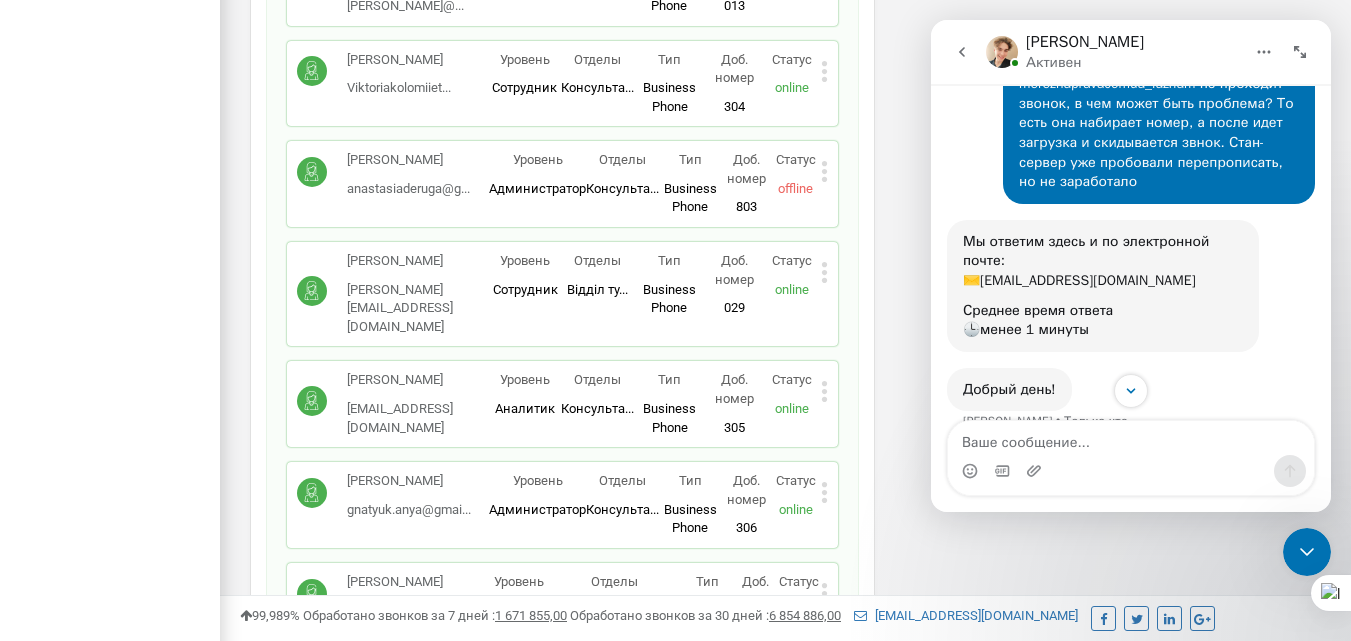 scroll, scrollTop: 295, scrollLeft: 0, axis: vertical 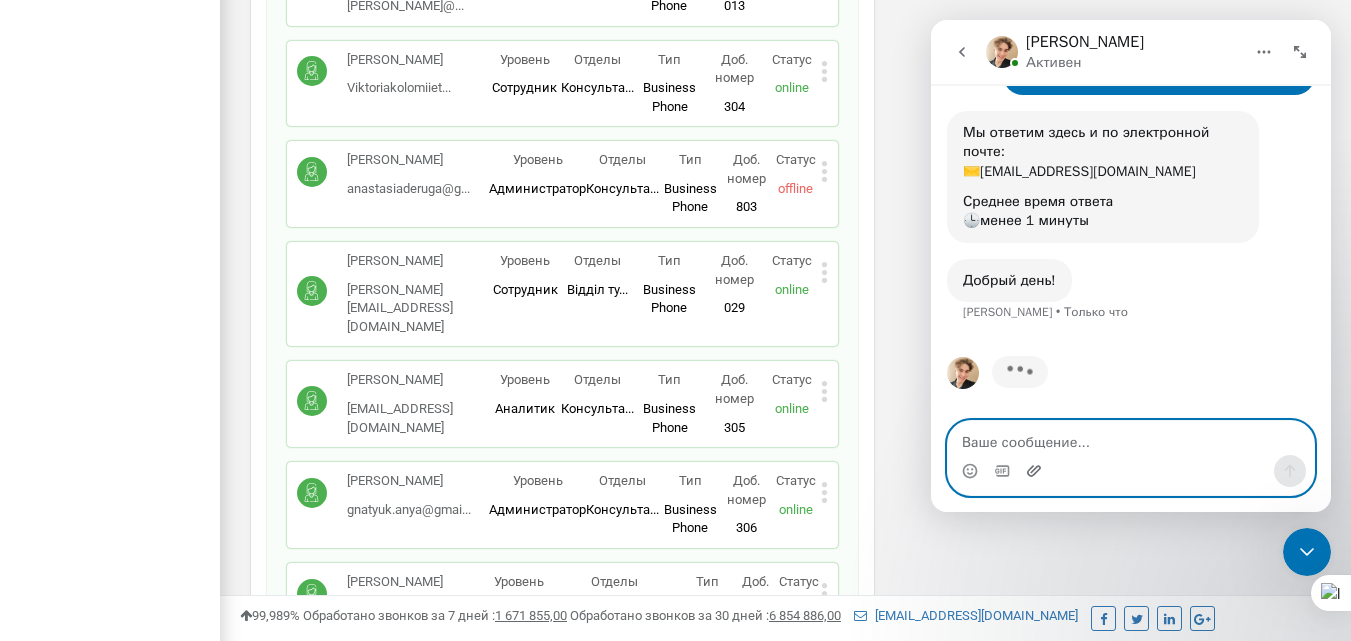 click 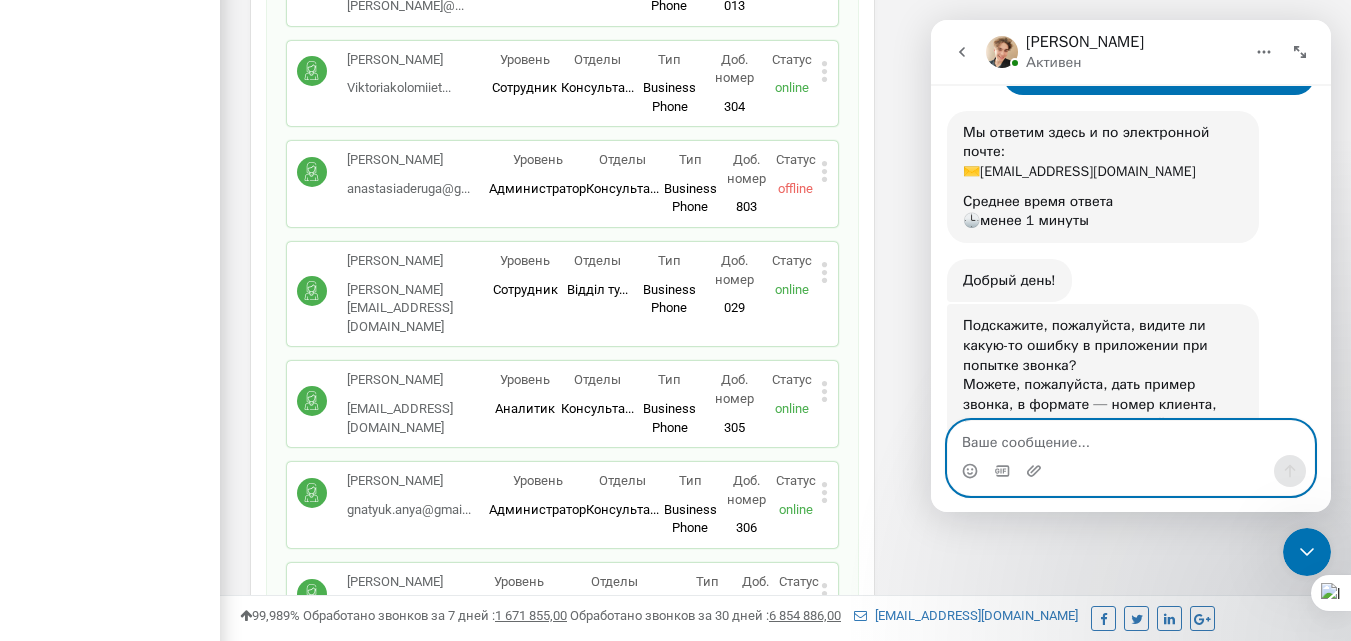 scroll, scrollTop: 362, scrollLeft: 0, axis: vertical 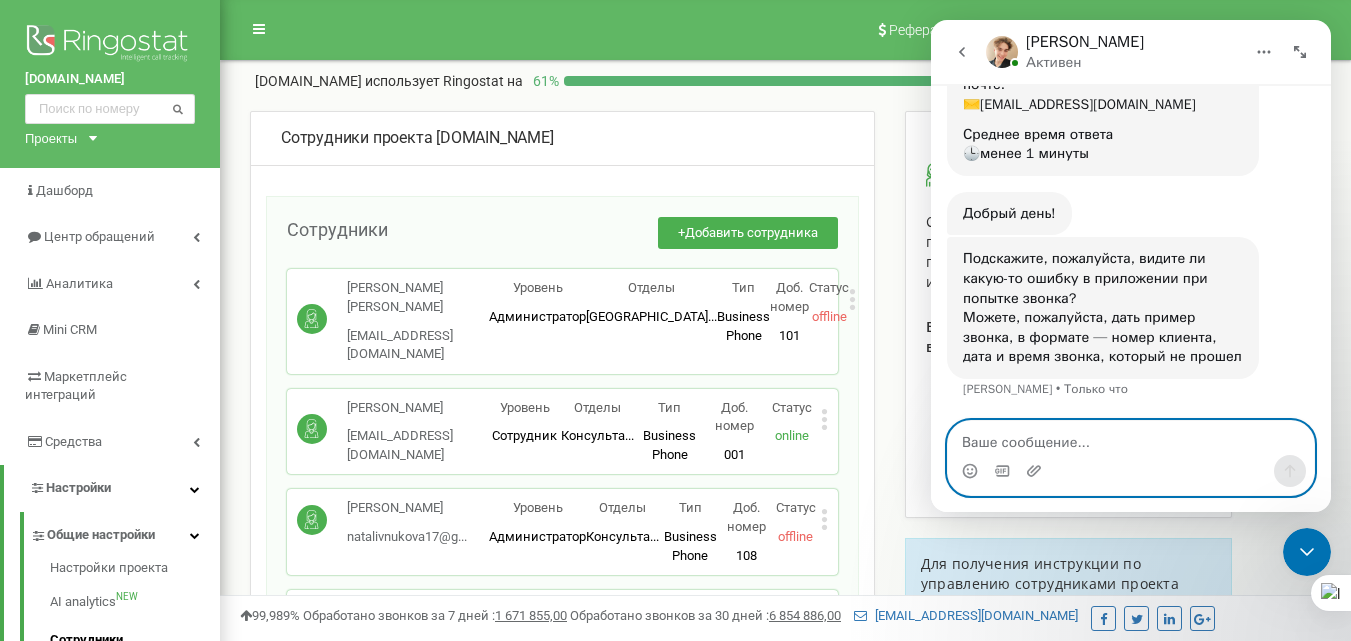 click at bounding box center (1131, 438) 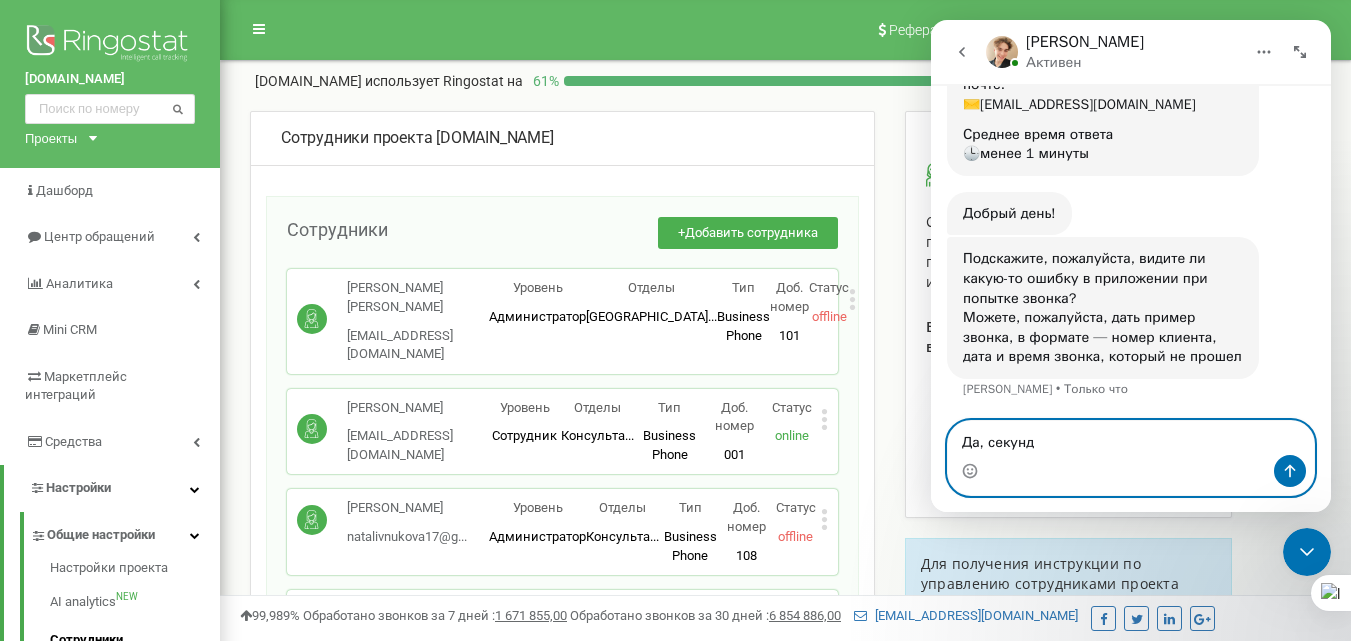 type on "Да, секунду" 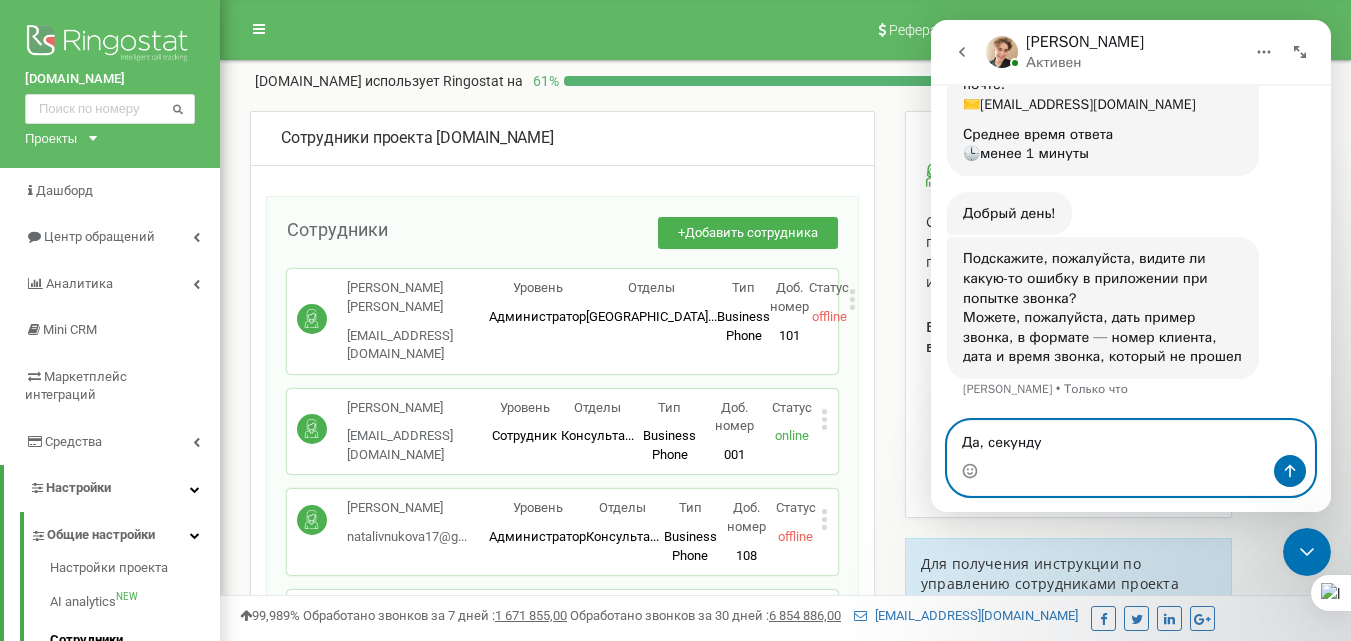 type 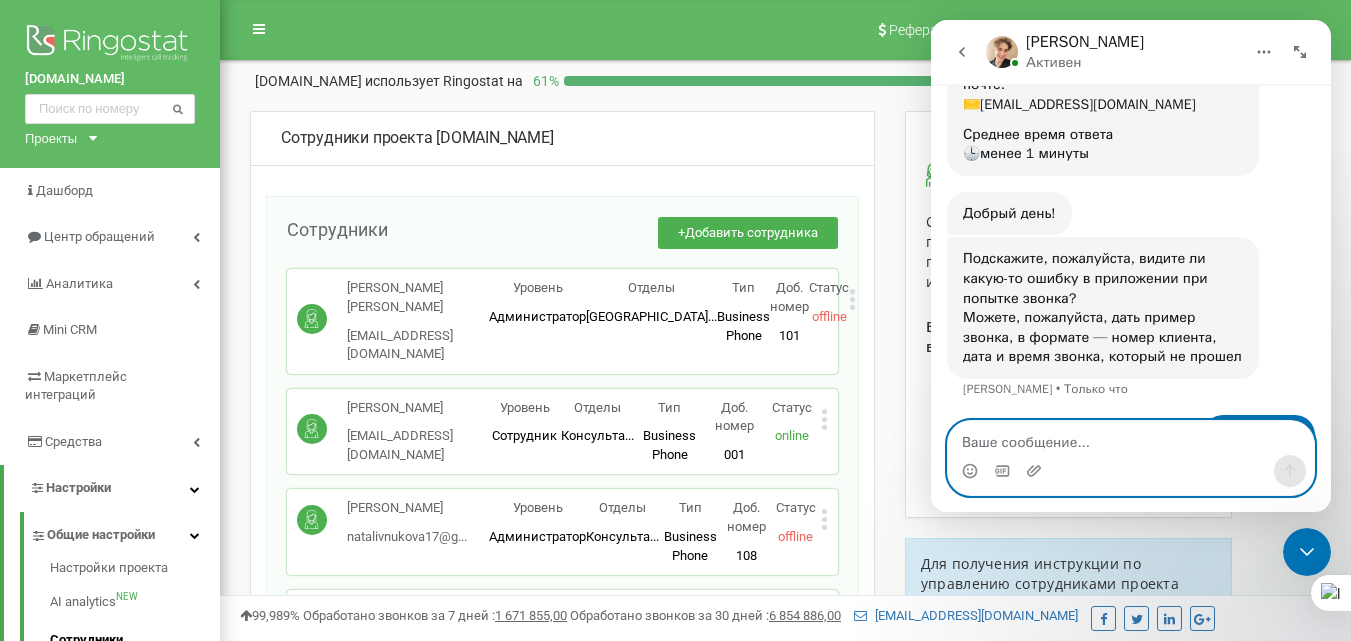 scroll, scrollTop: 421, scrollLeft: 0, axis: vertical 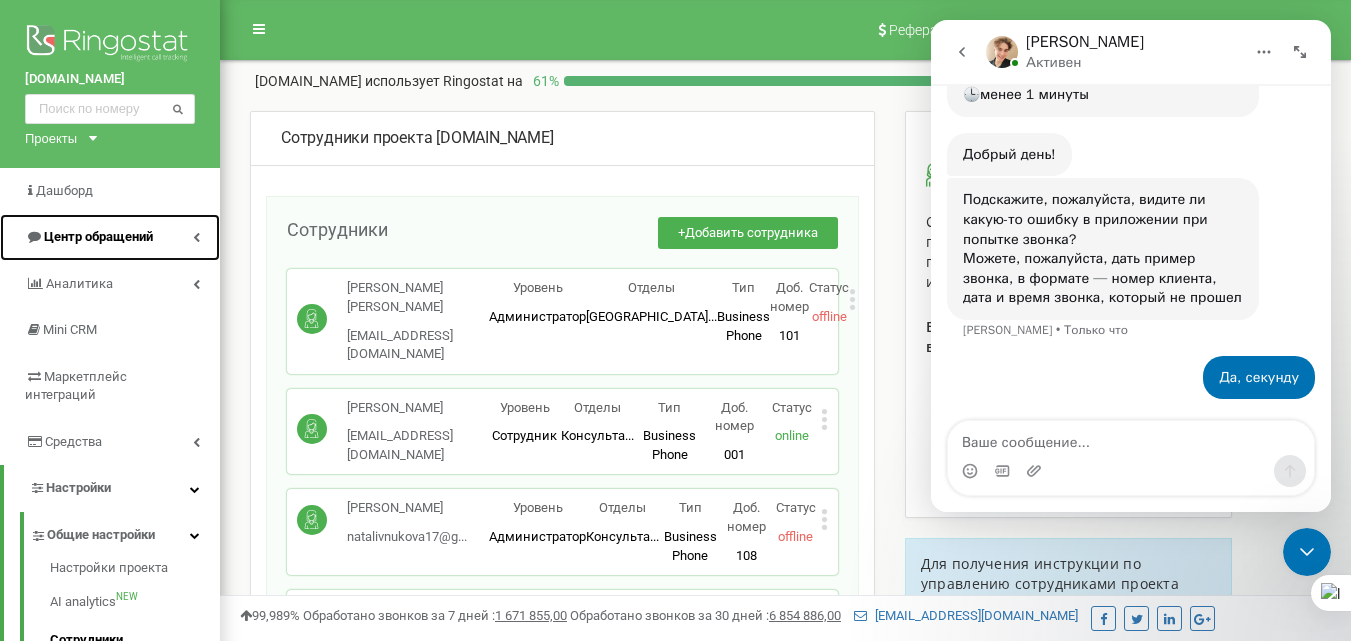 click on "Центр обращений" at bounding box center [110, 237] 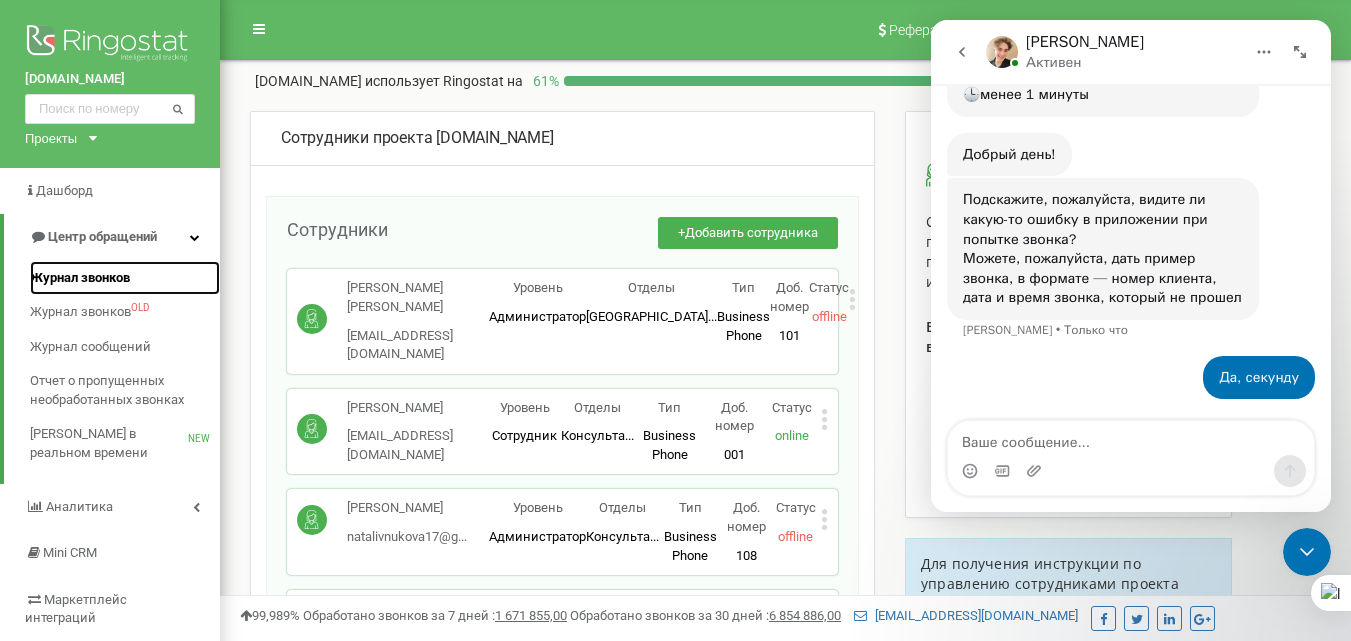 click on "Журнал звонков" at bounding box center (80, 278) 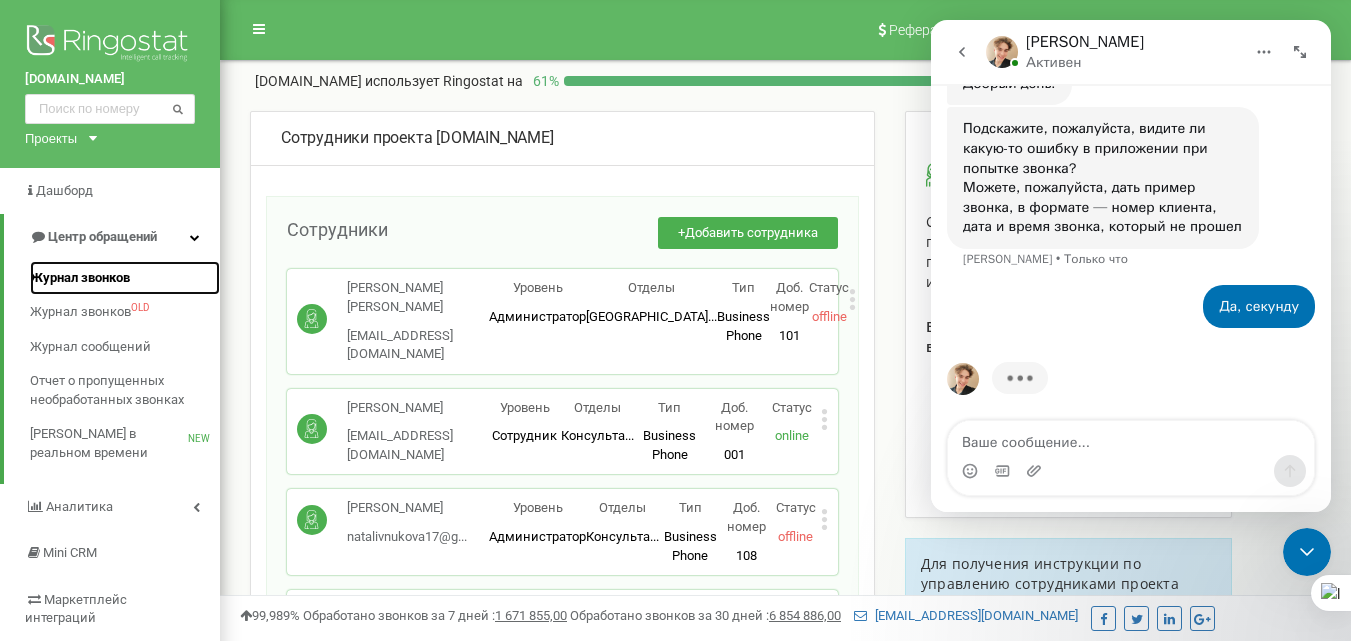 scroll, scrollTop: 498, scrollLeft: 0, axis: vertical 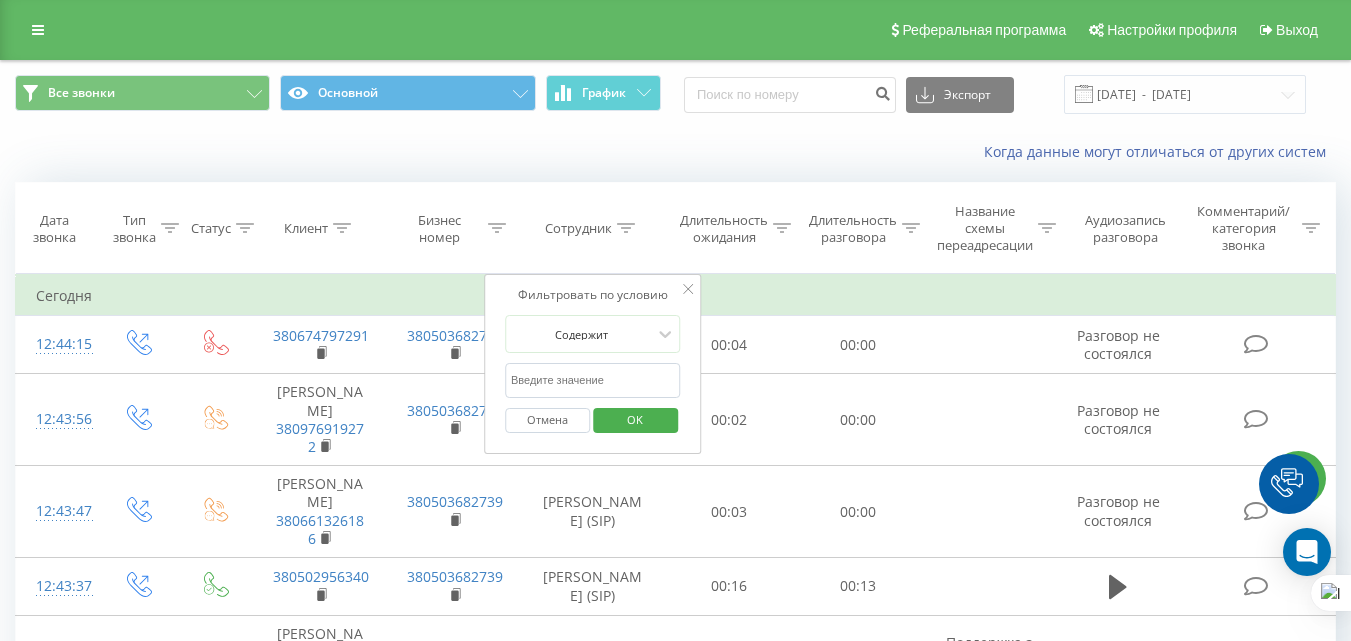 click at bounding box center [593, 380] 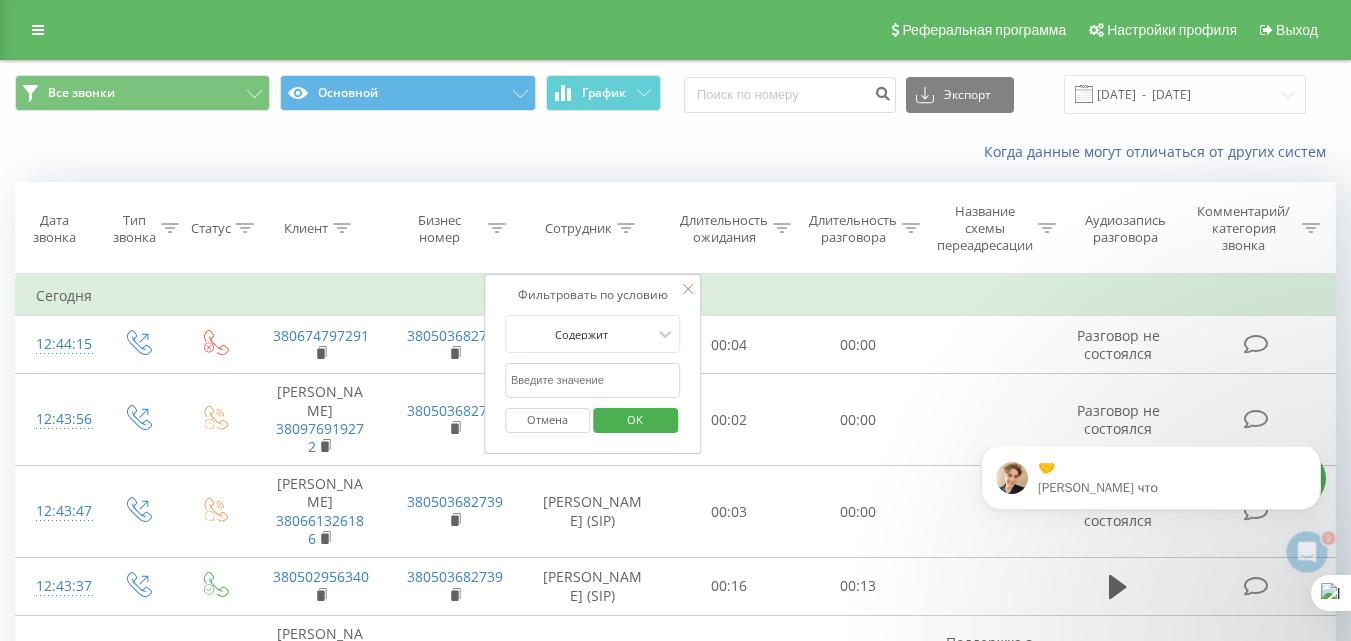 scroll, scrollTop: 0, scrollLeft: 0, axis: both 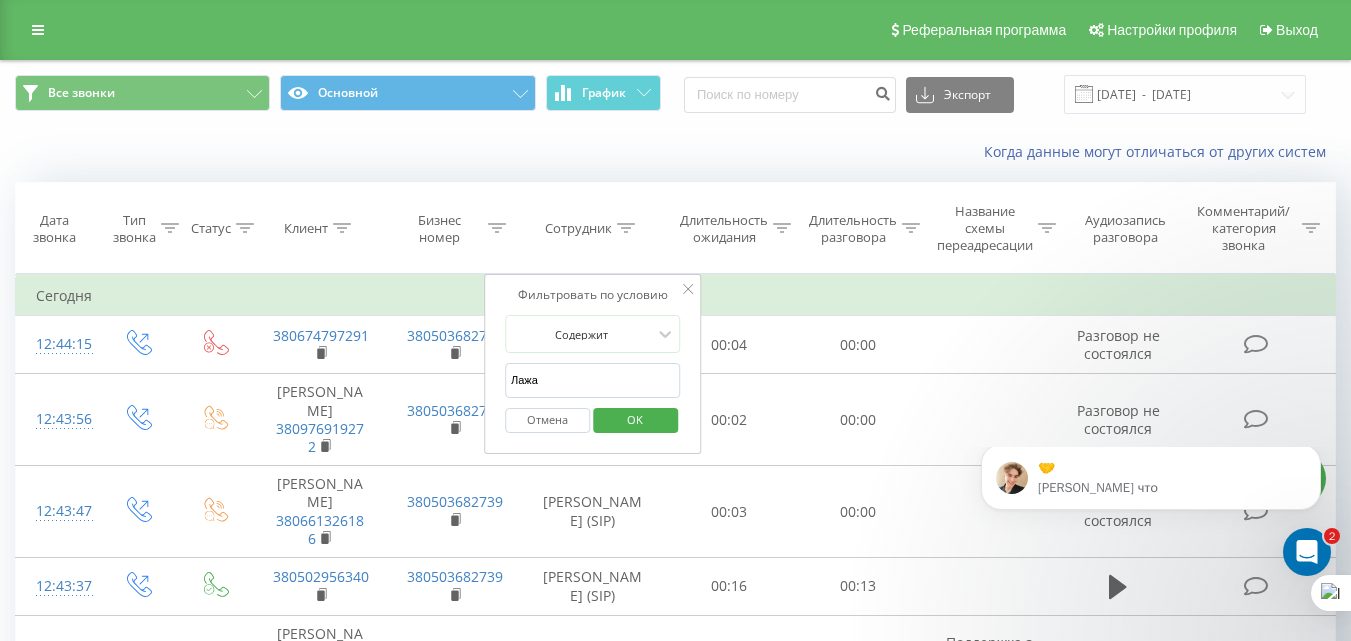 type on "Лажам" 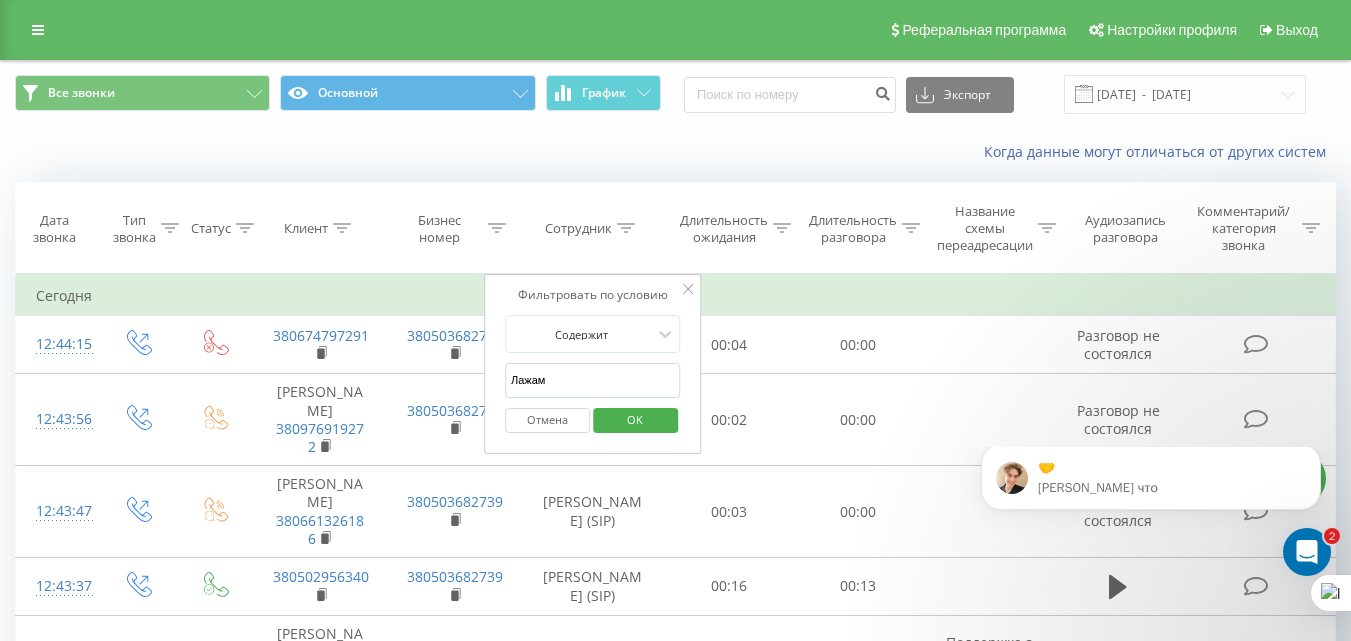 click on "OK" at bounding box center (635, 420) 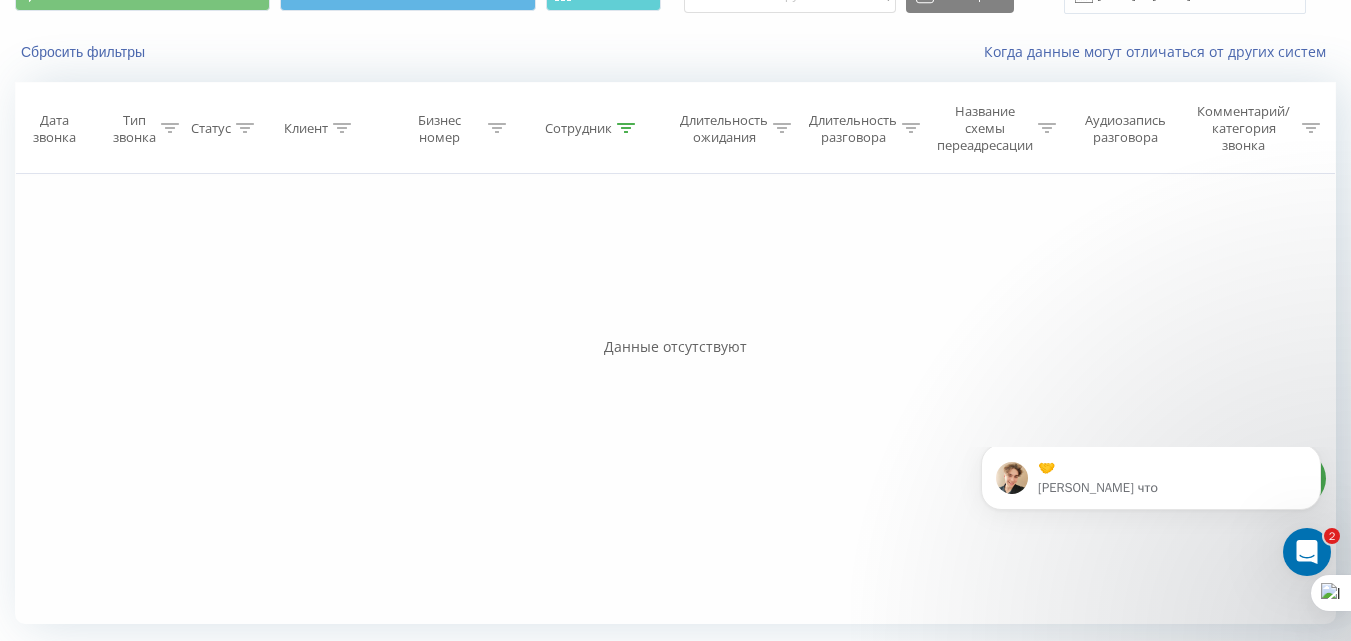scroll, scrollTop: 0, scrollLeft: 0, axis: both 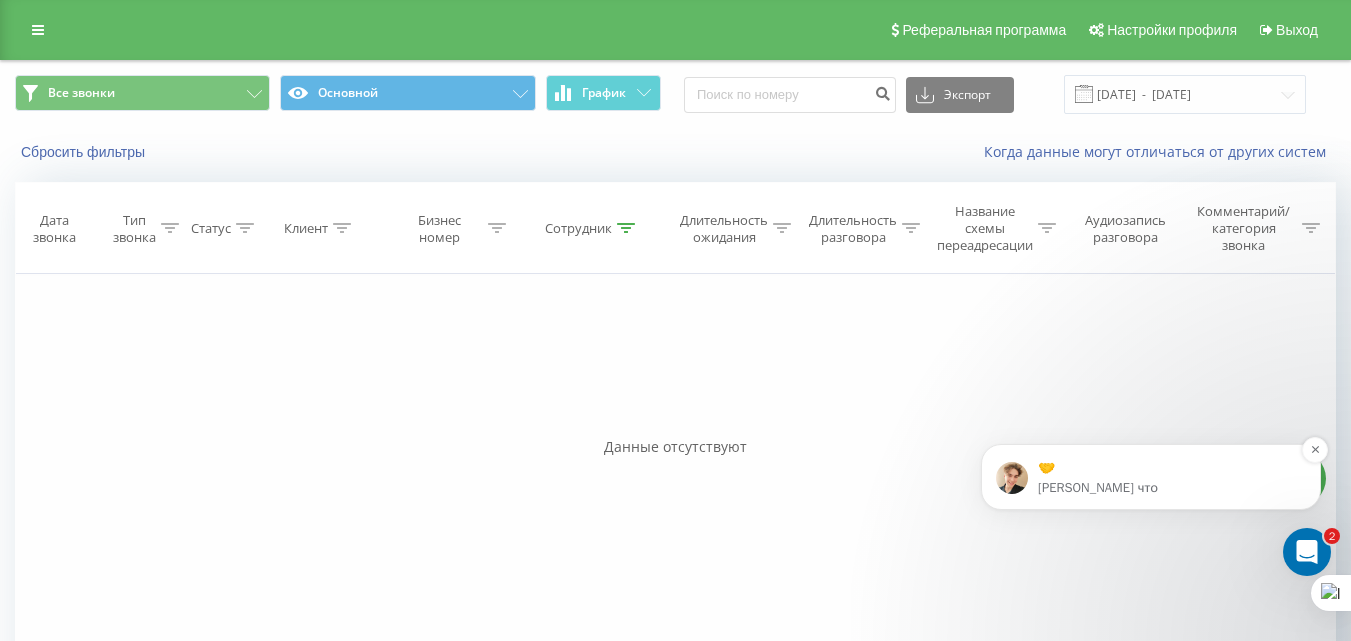 click on "[PERSON_NAME] что" at bounding box center (1167, 488) 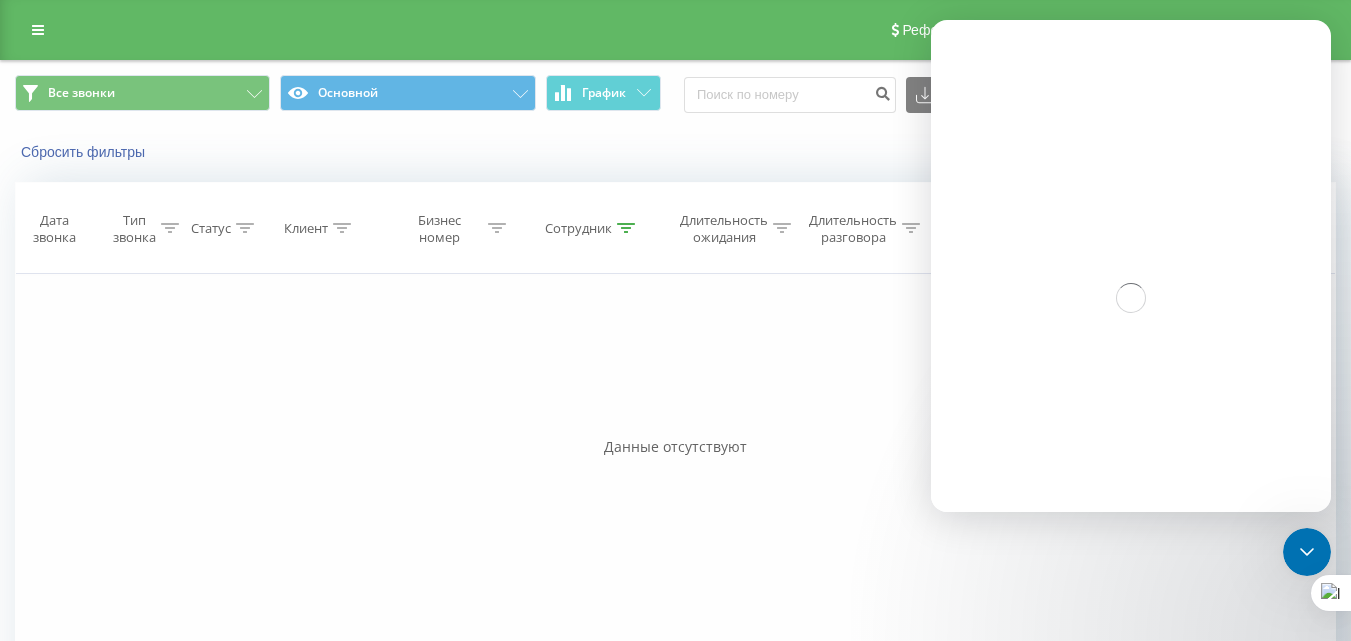 scroll, scrollTop: 0, scrollLeft: 0, axis: both 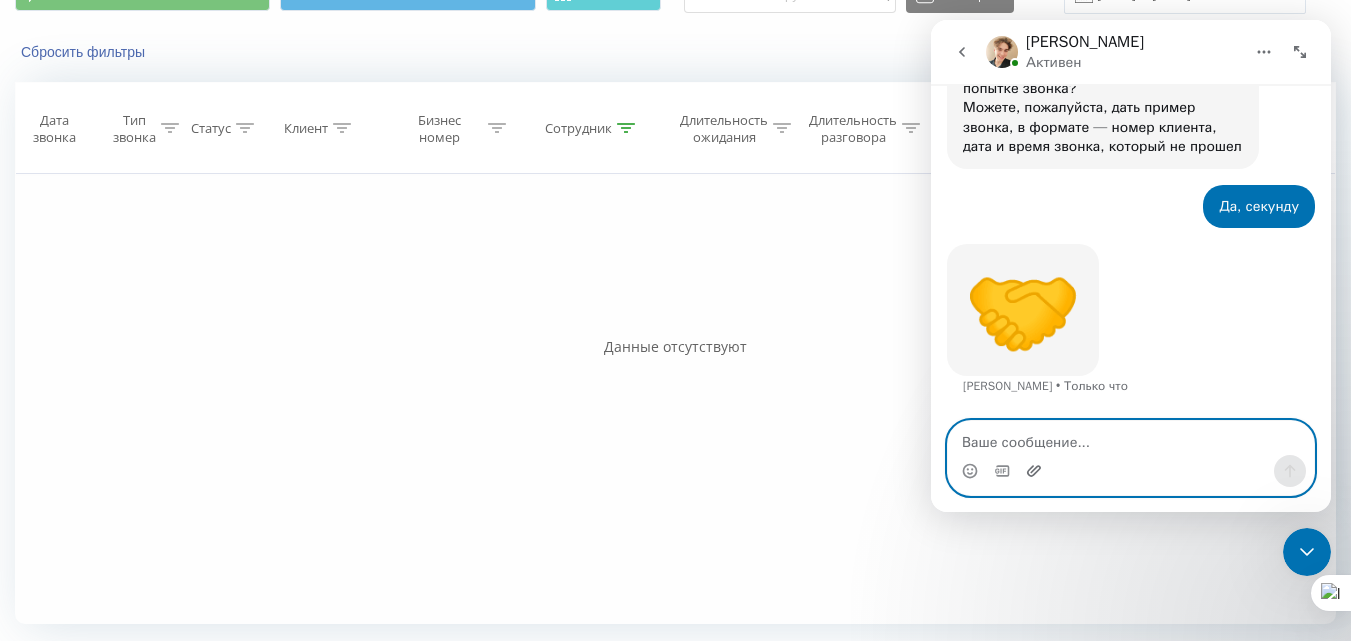 click 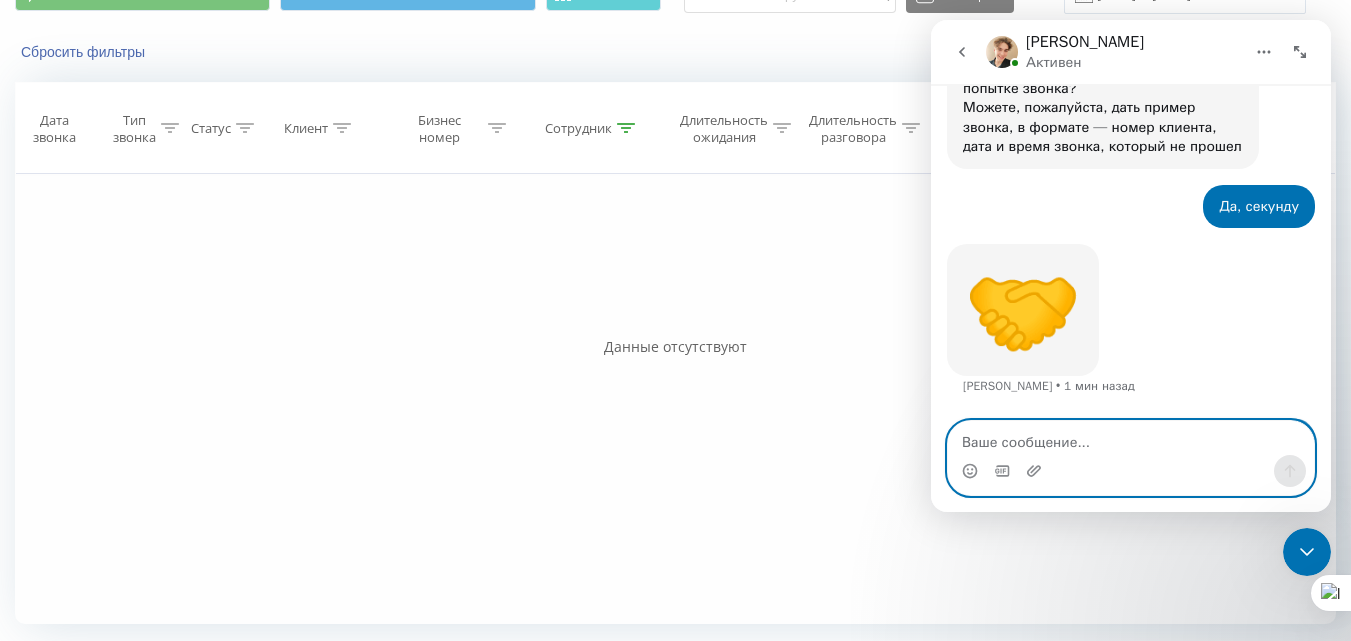 scroll, scrollTop: 631, scrollLeft: 0, axis: vertical 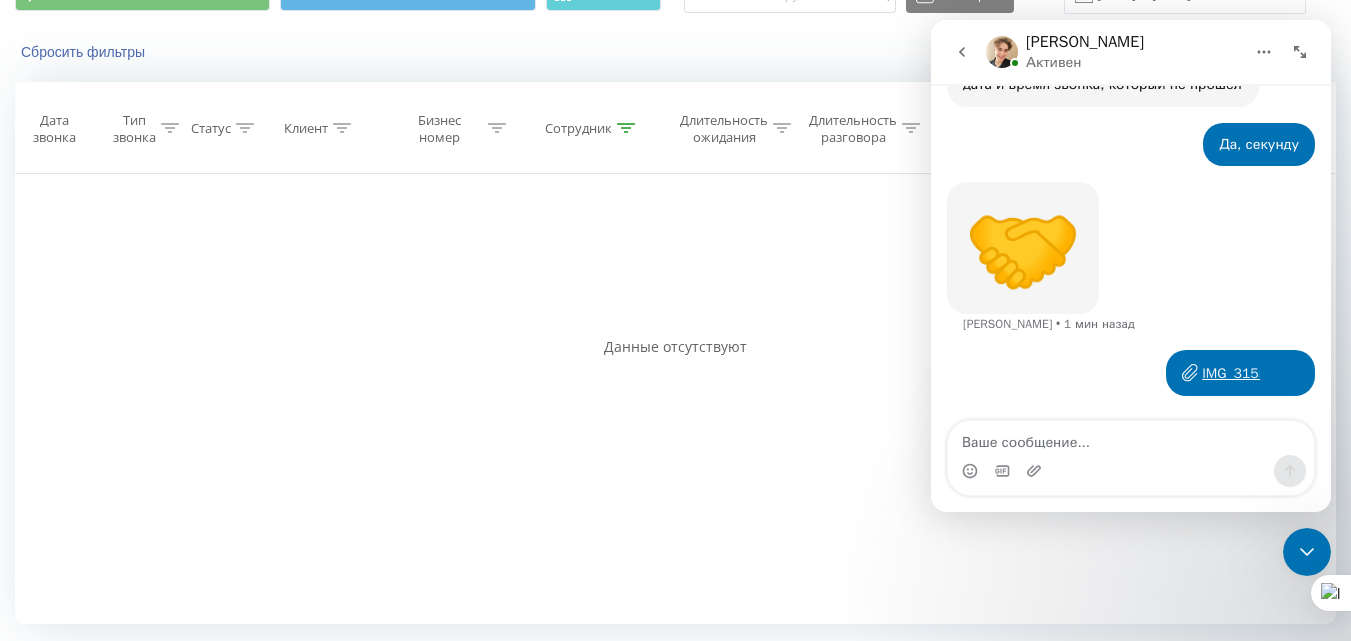 click 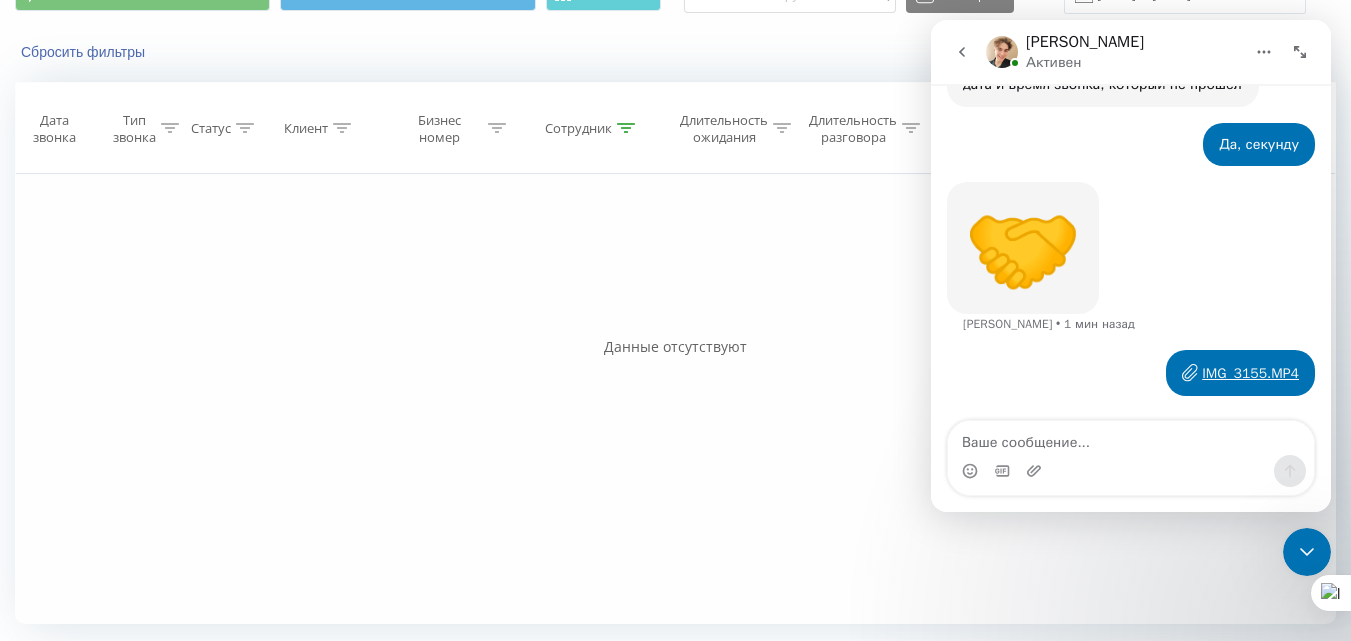click on "IMG_3155.MP4" at bounding box center [1250, 373] 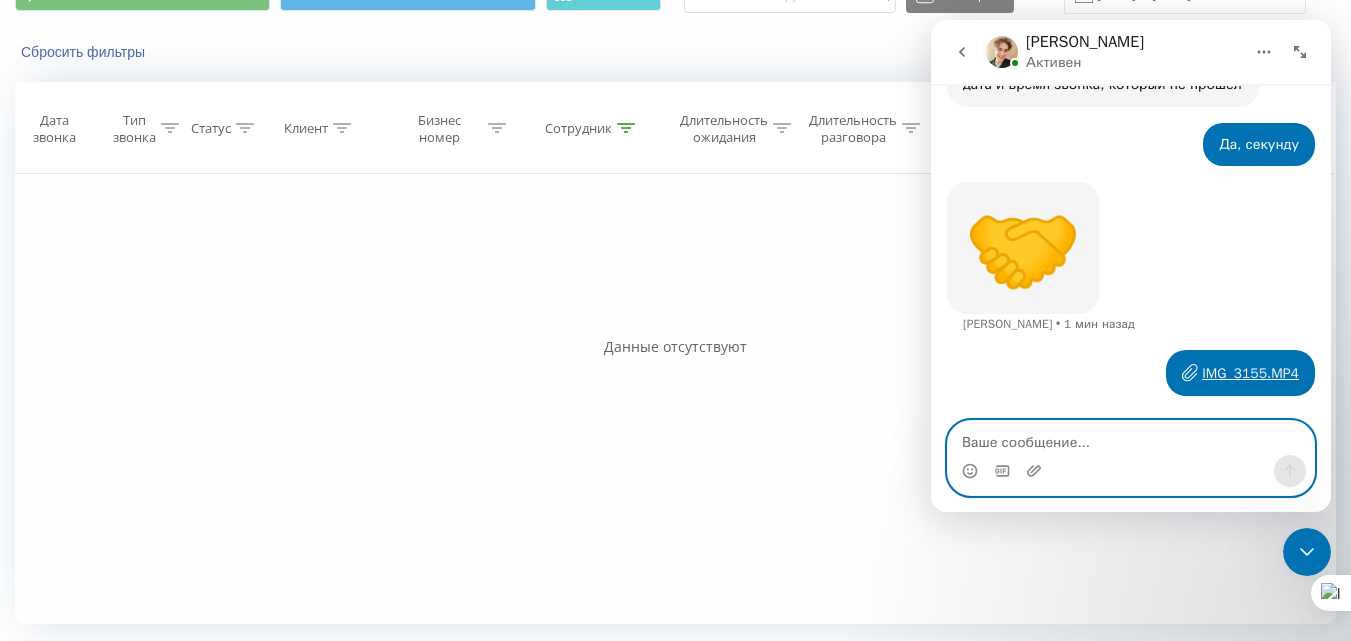 click at bounding box center (1131, 438) 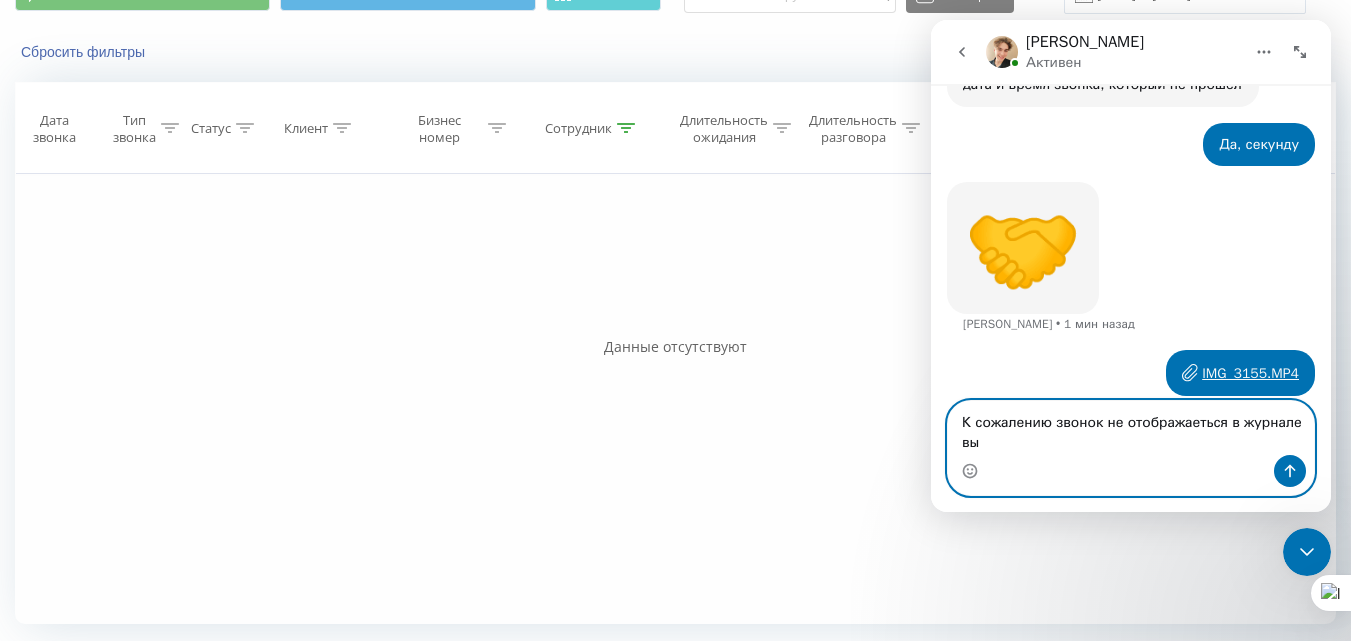 scroll, scrollTop: 651, scrollLeft: 0, axis: vertical 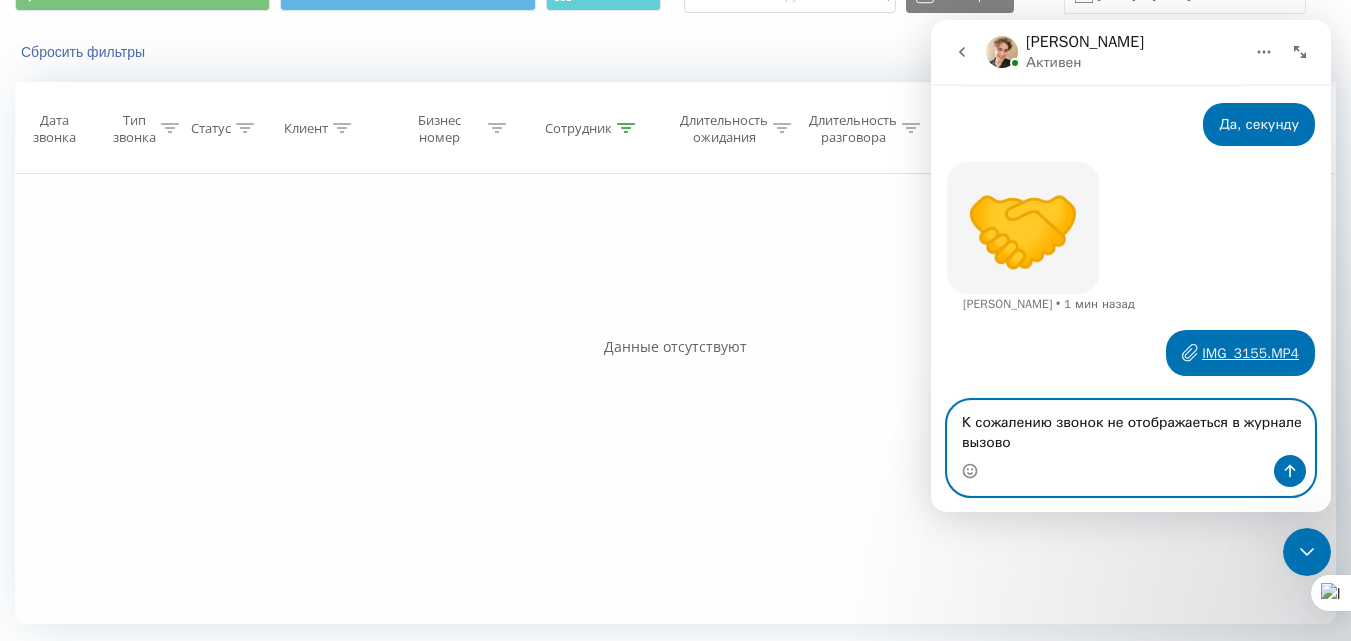 type on "К сожалению звонок не отображаеться в журнале вызовов" 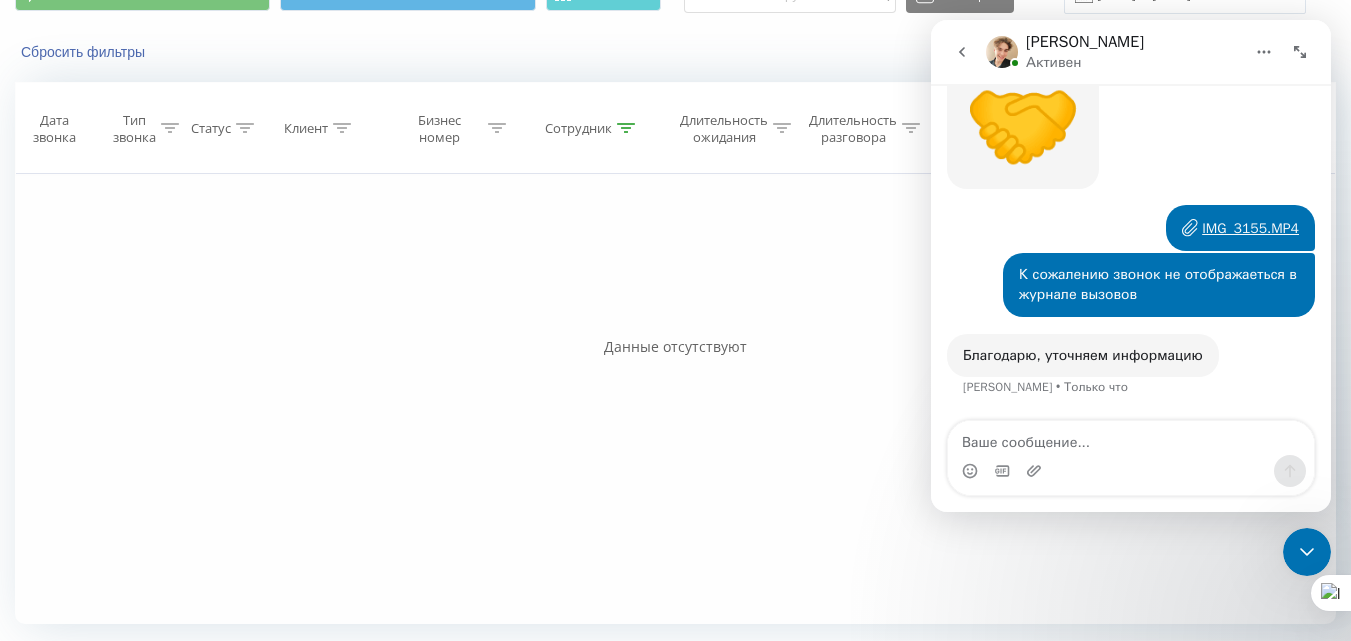 scroll, scrollTop: 756, scrollLeft: 0, axis: vertical 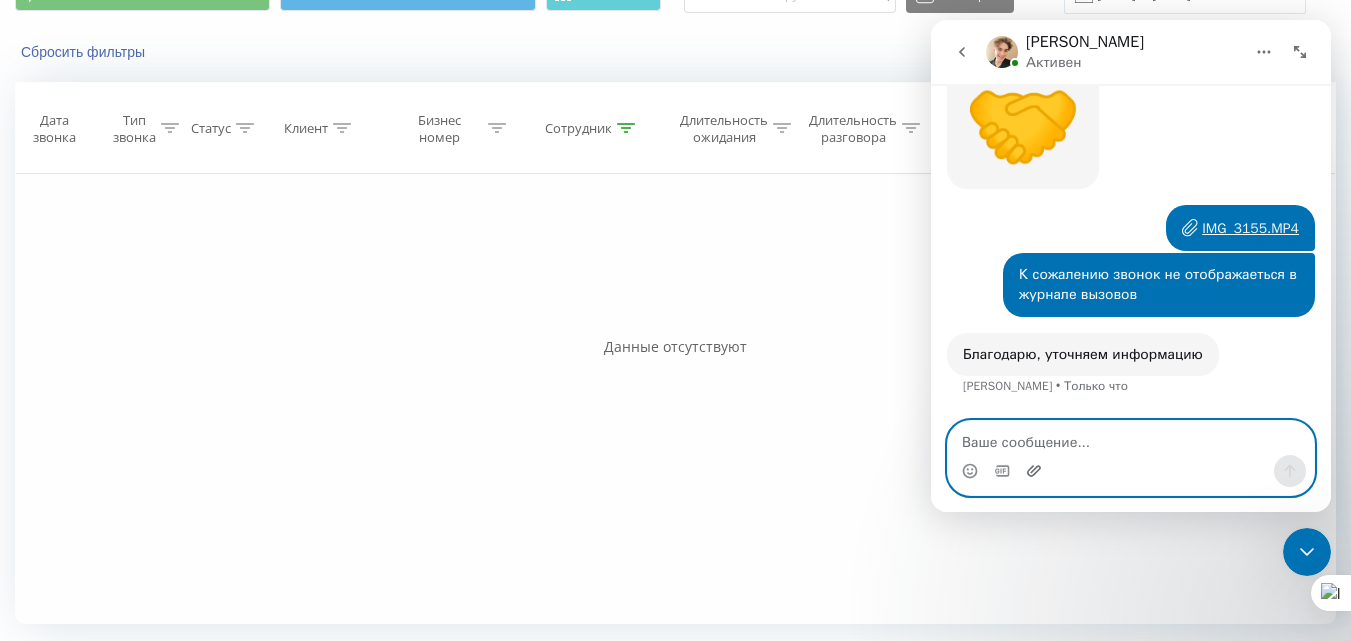 click 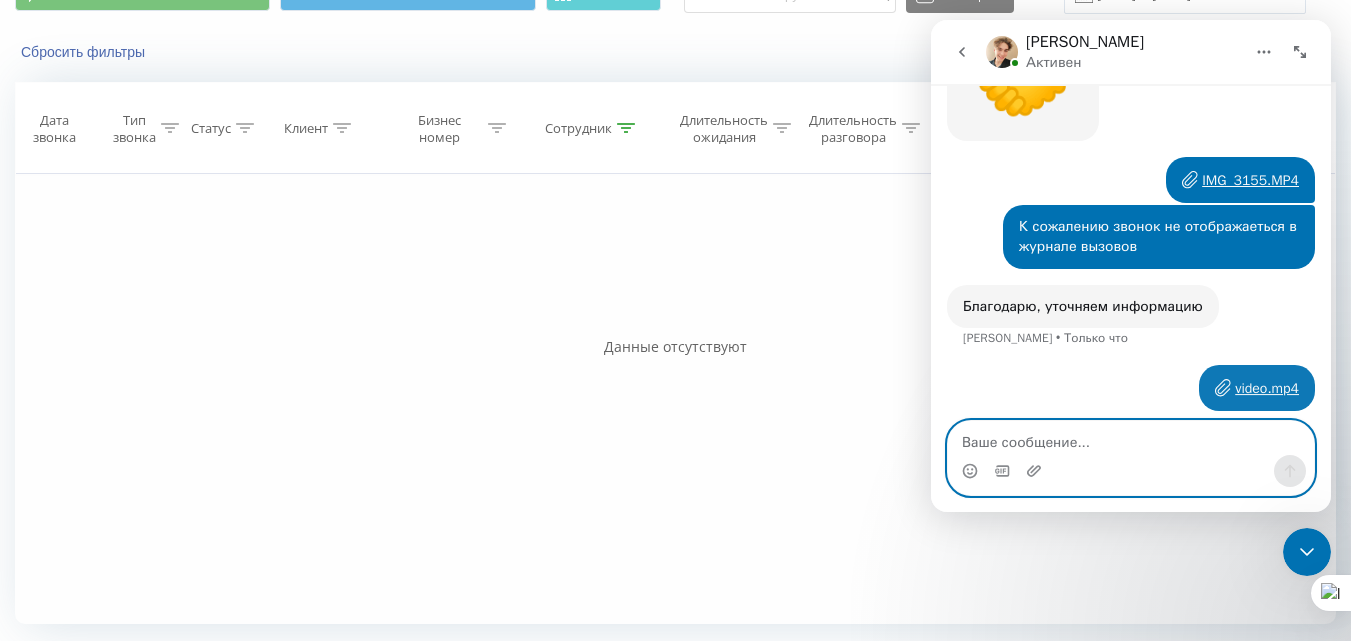 scroll, scrollTop: 818, scrollLeft: 0, axis: vertical 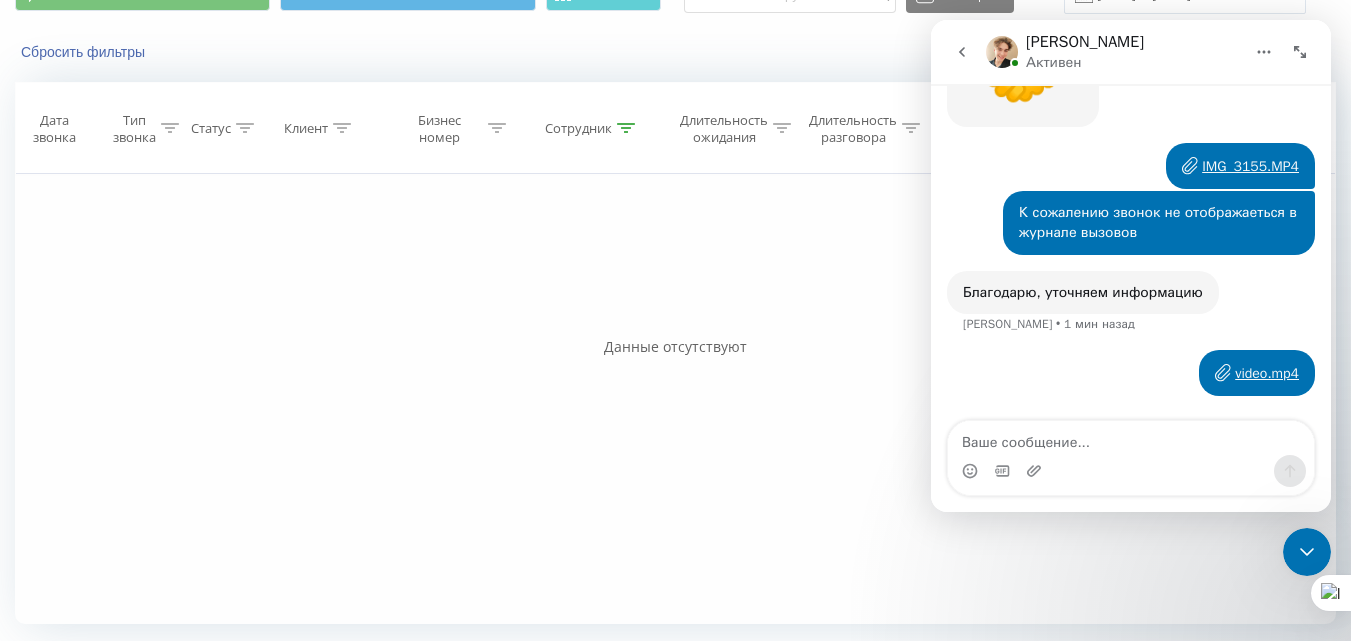drag, startPoint x: 1163, startPoint y: 297, endPoint x: 1228, endPoint y: 298, distance: 65.00769 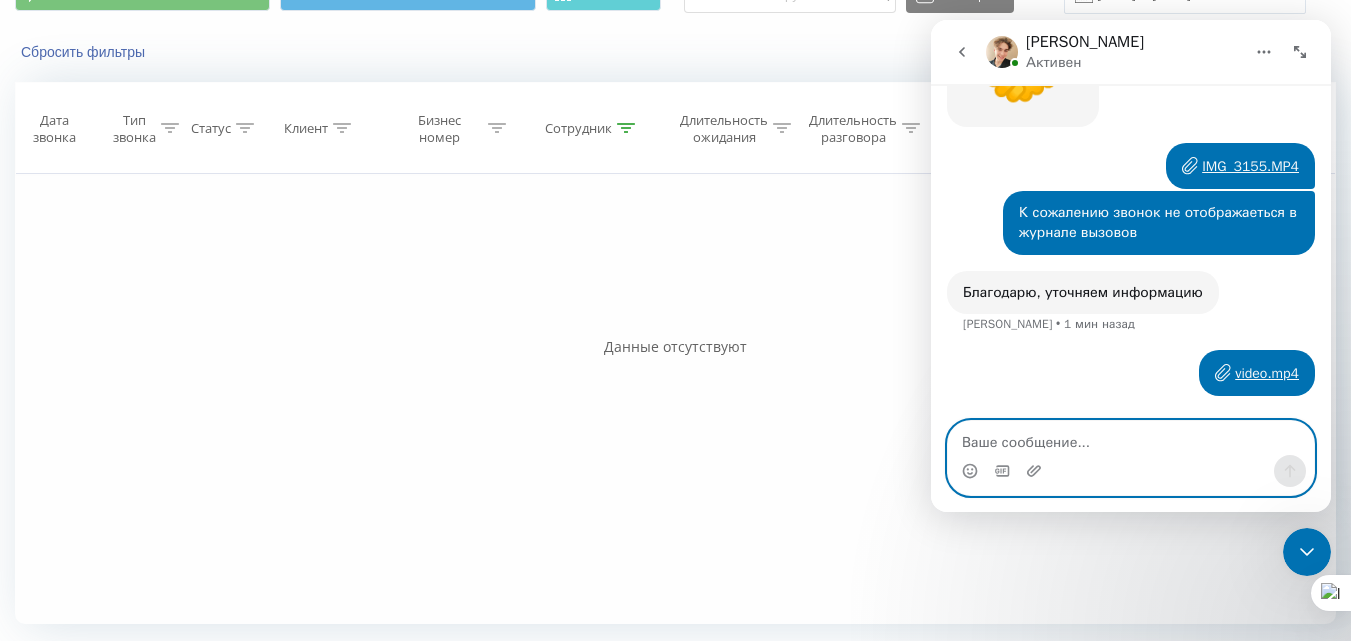 click at bounding box center (1131, 438) 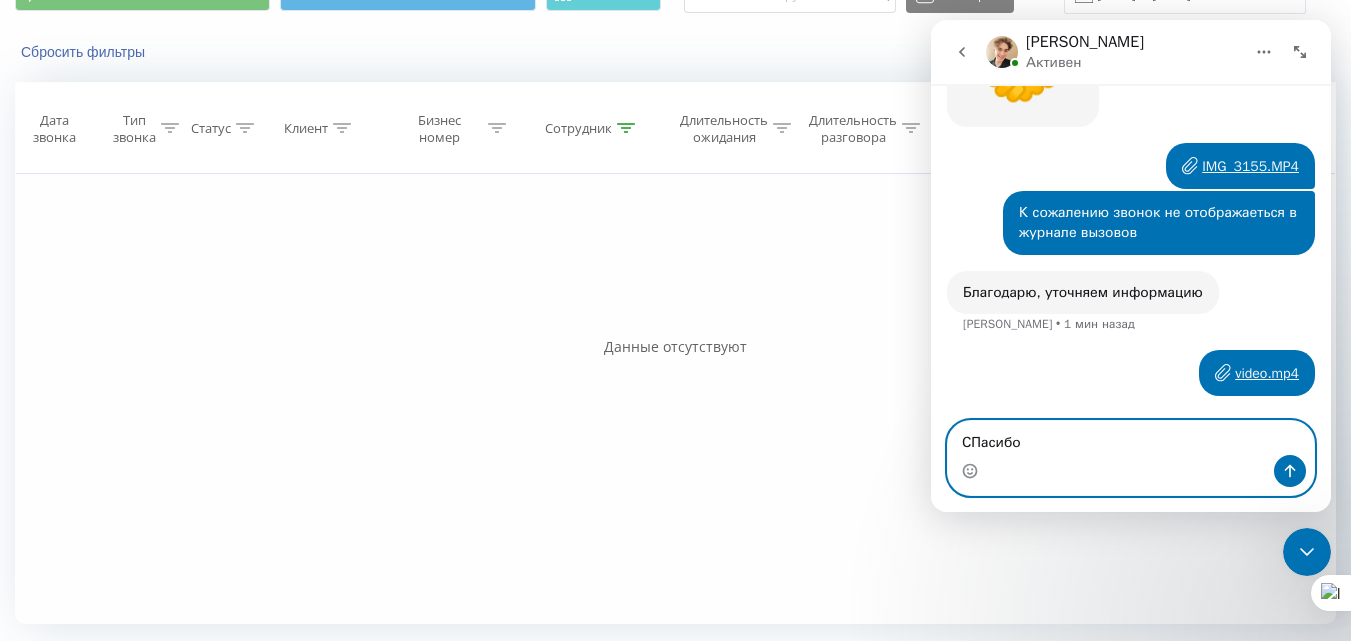 click on "СПасибо" at bounding box center [1131, 438] 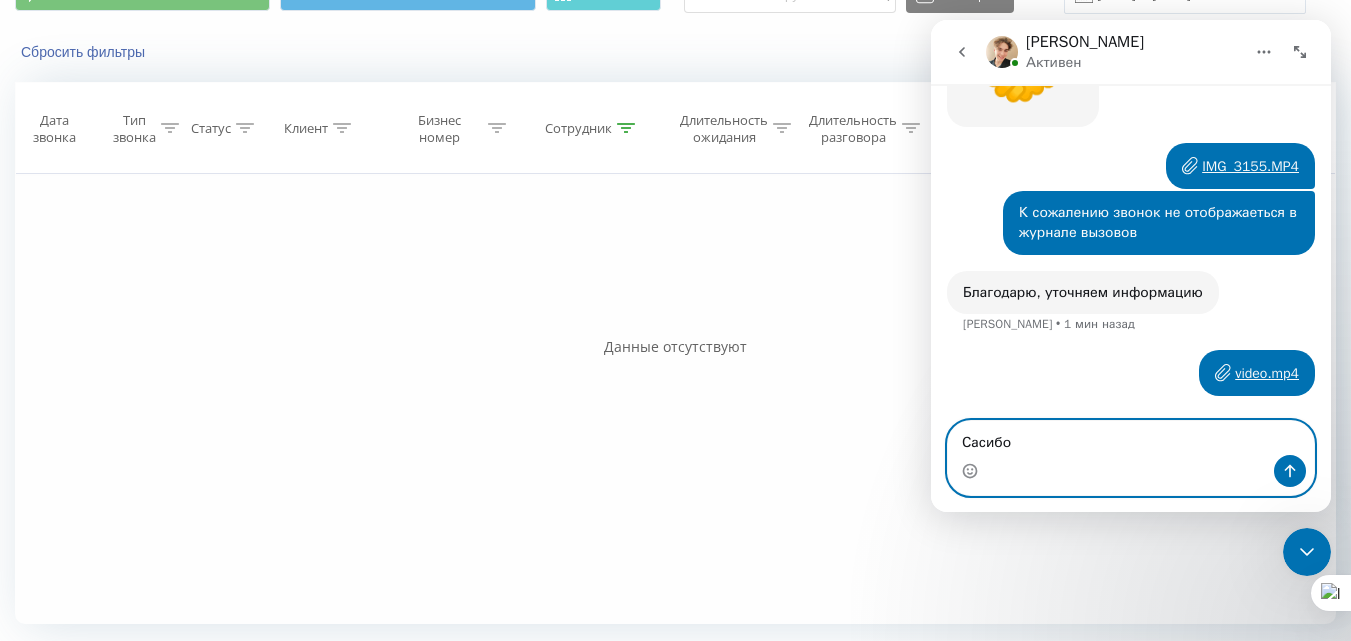type on "Спасибо" 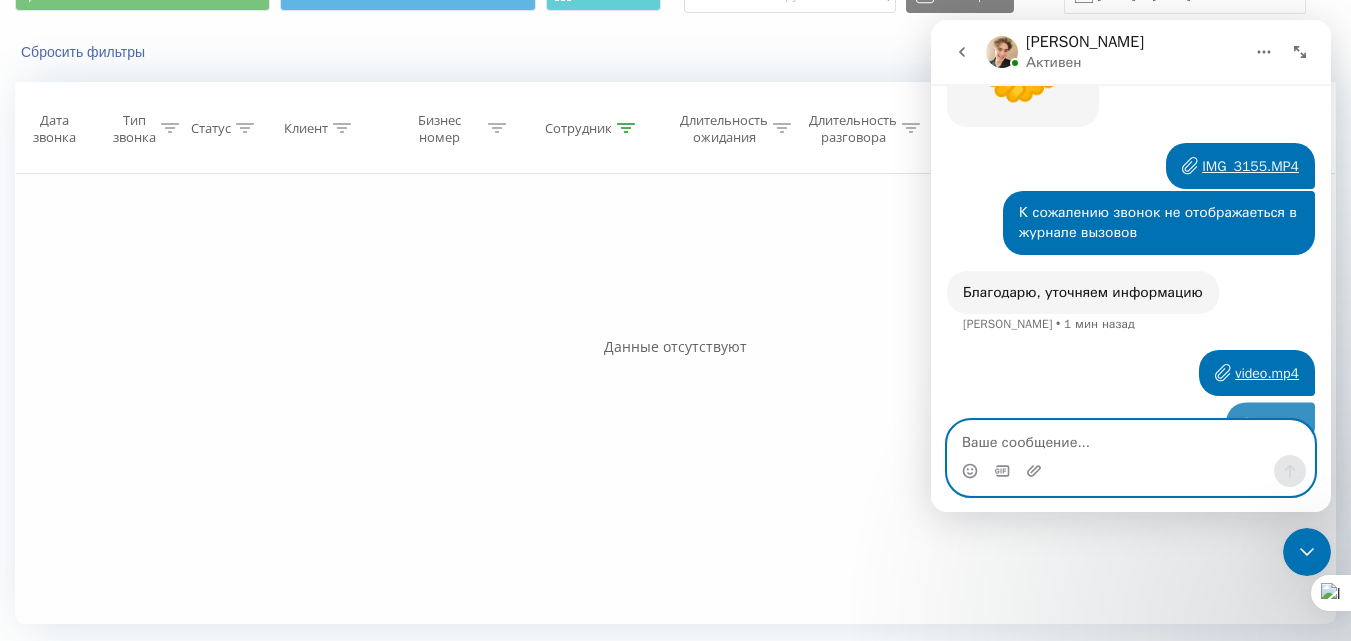 scroll, scrollTop: 864, scrollLeft: 0, axis: vertical 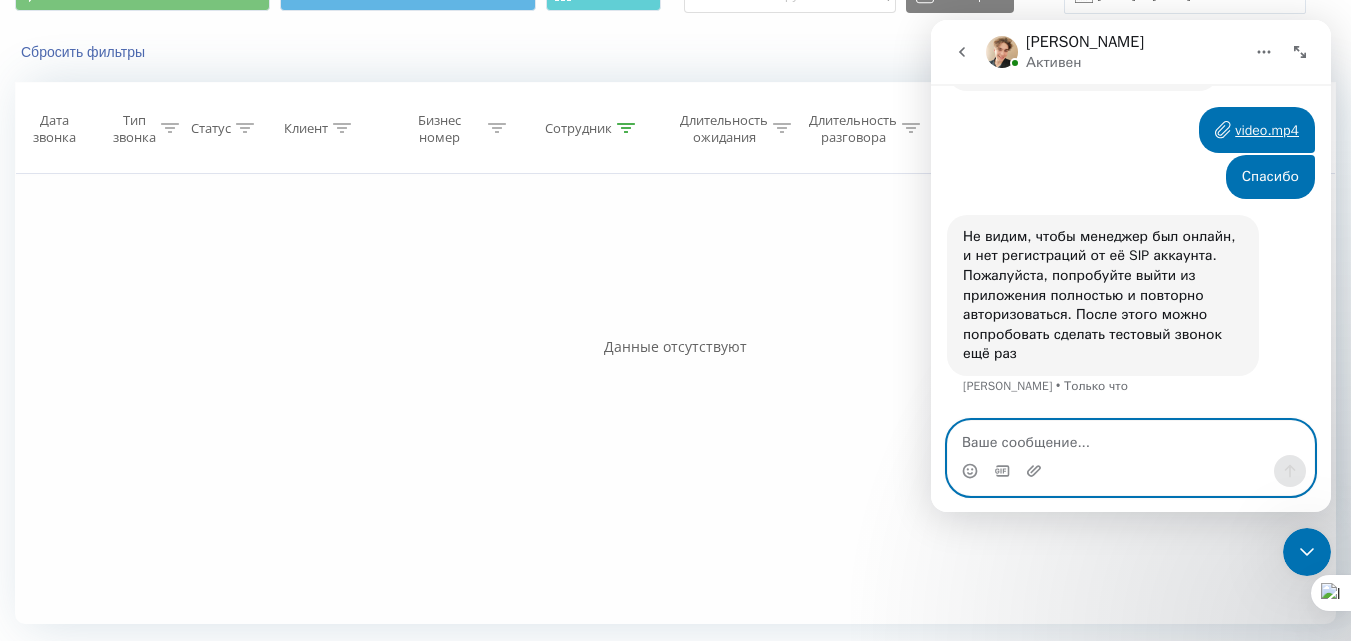 click at bounding box center [1131, 438] 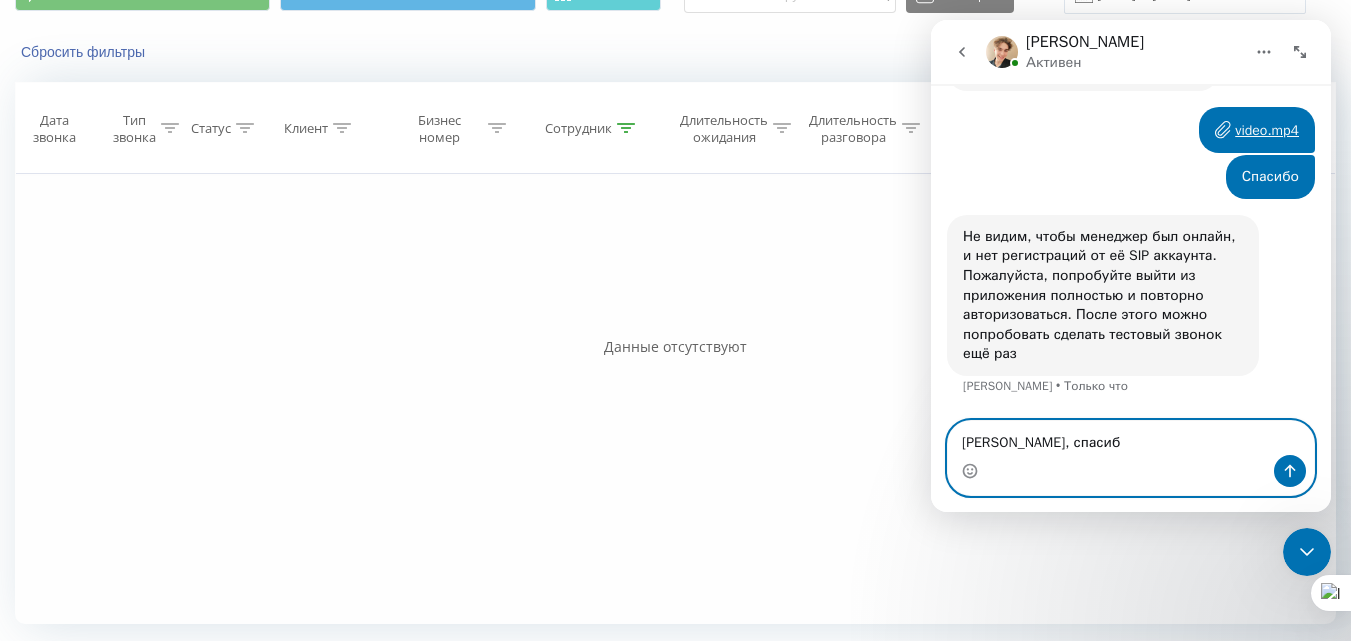 type on "Хорошо, спасибо" 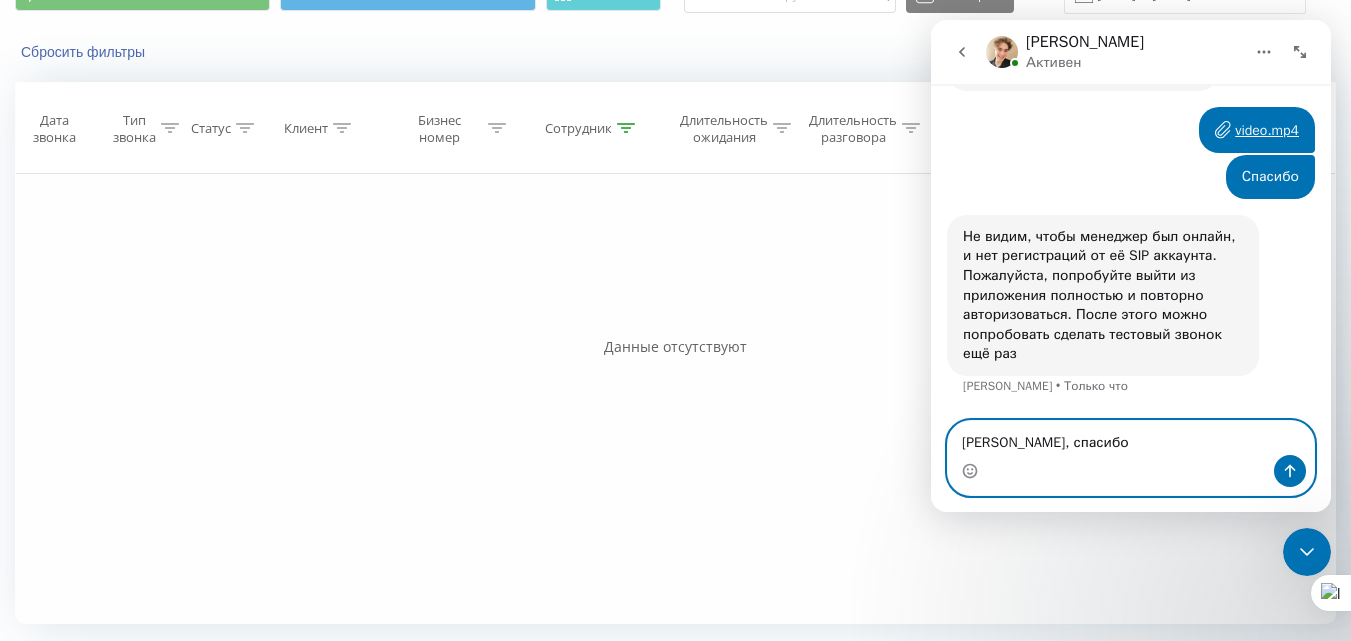 type 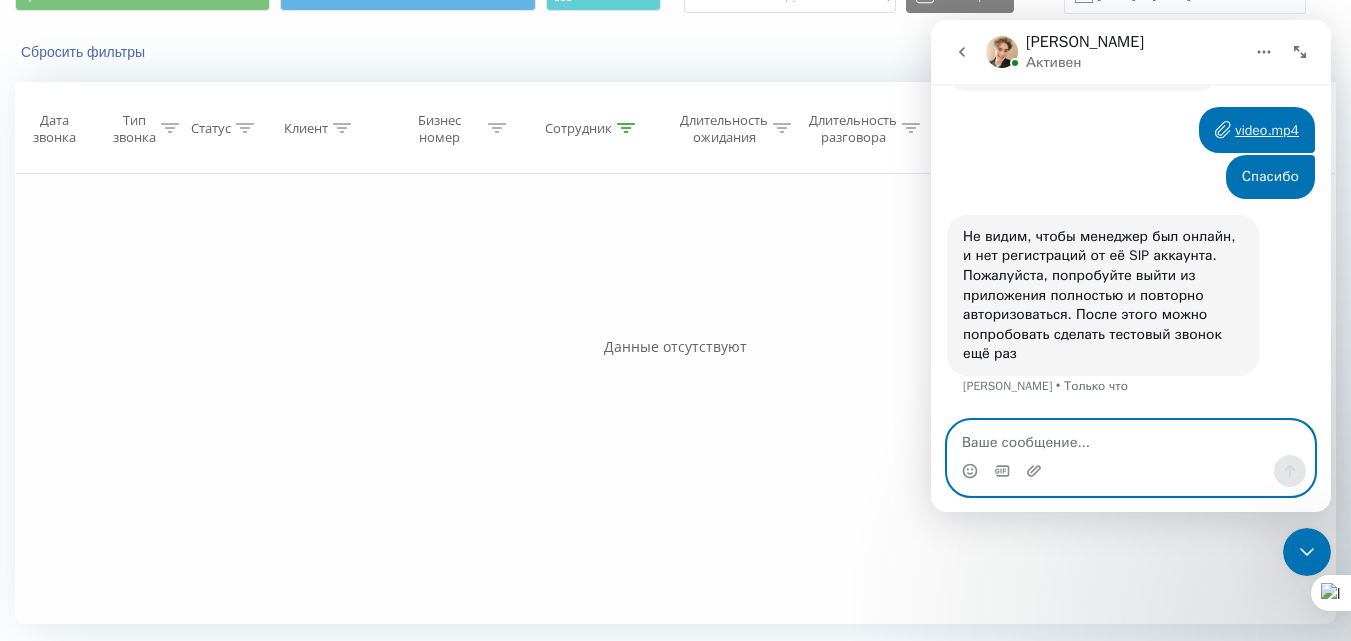 scroll, scrollTop: 1101, scrollLeft: 0, axis: vertical 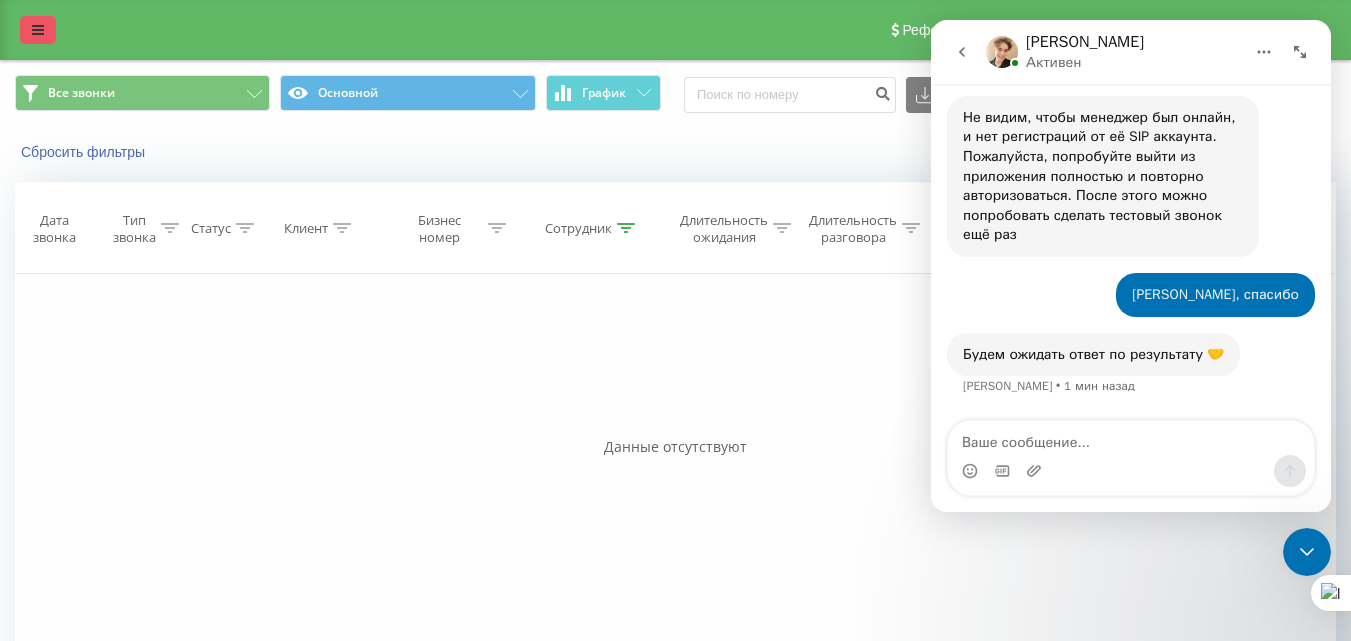 click at bounding box center (38, 30) 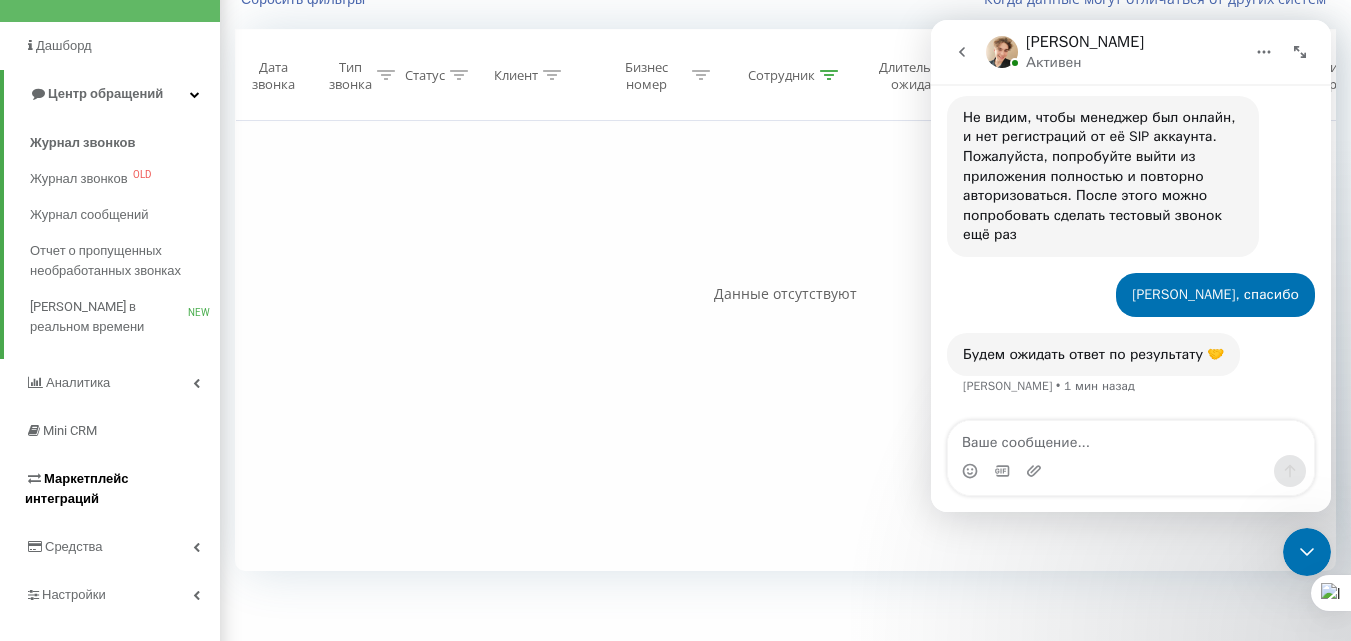scroll, scrollTop: 162, scrollLeft: 0, axis: vertical 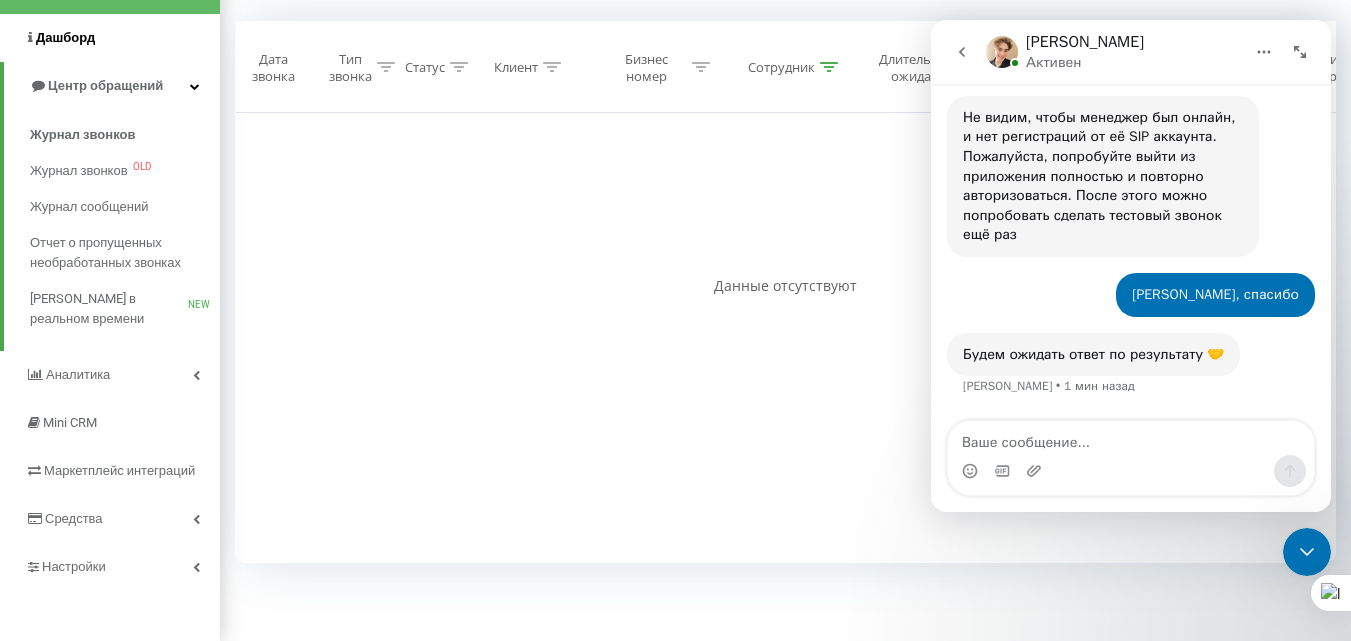 click on "Центр обращений" at bounding box center [112, 86] 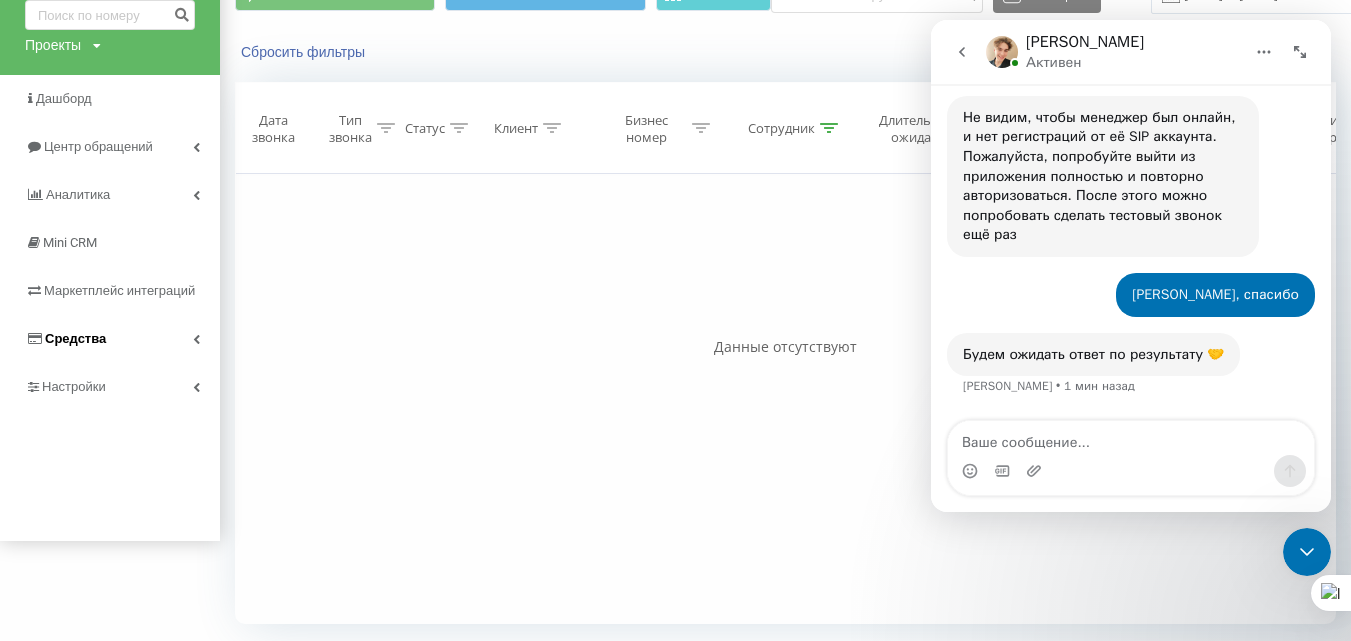 click on "Средства" at bounding box center (110, 339) 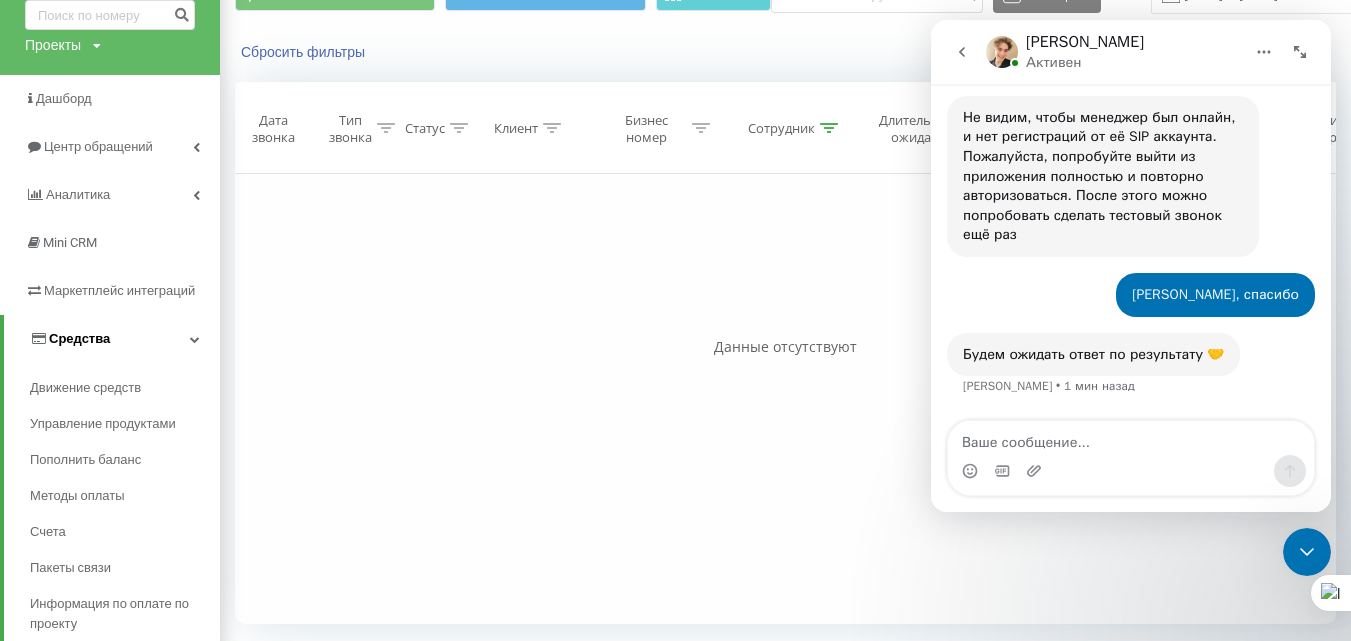 click on "Средства" at bounding box center [112, 339] 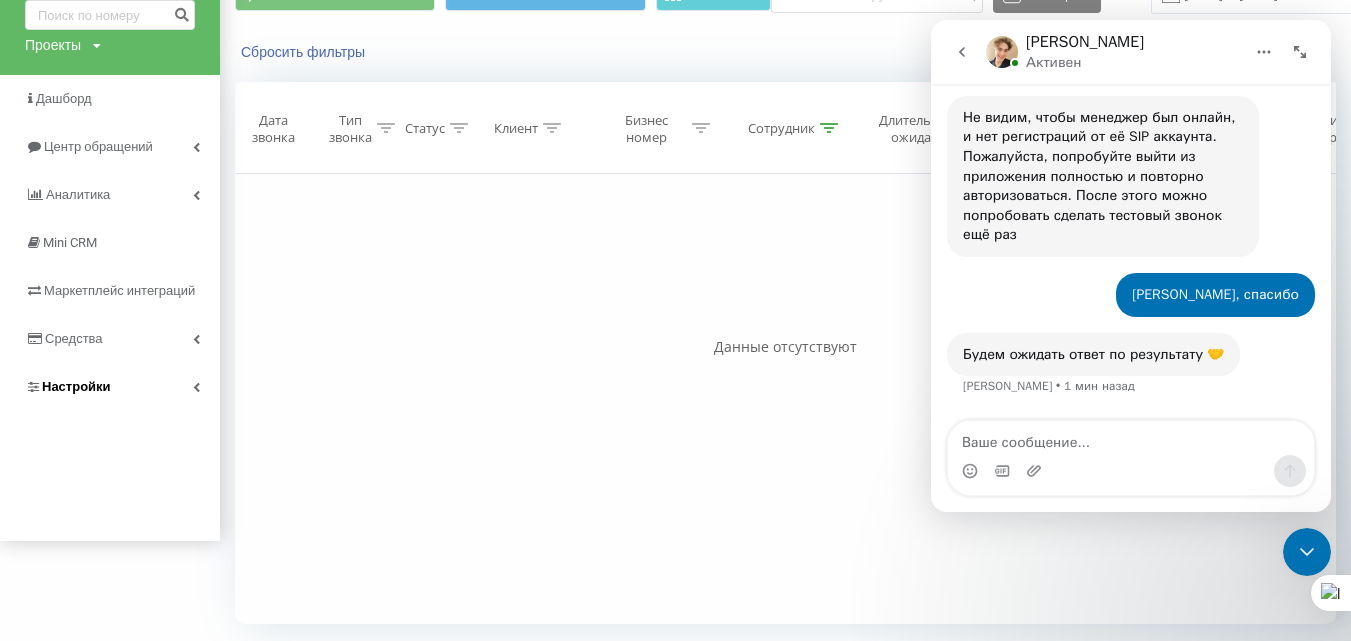 click on "Настройки" at bounding box center [110, 387] 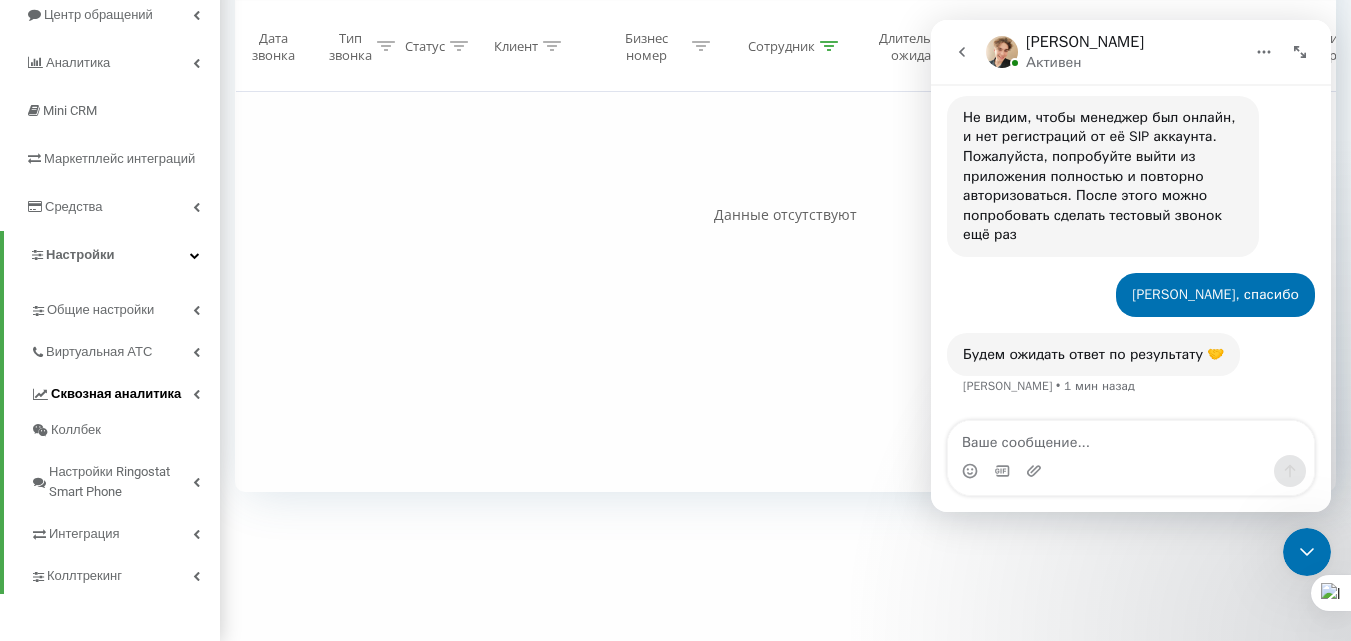 scroll, scrollTop: 236, scrollLeft: 0, axis: vertical 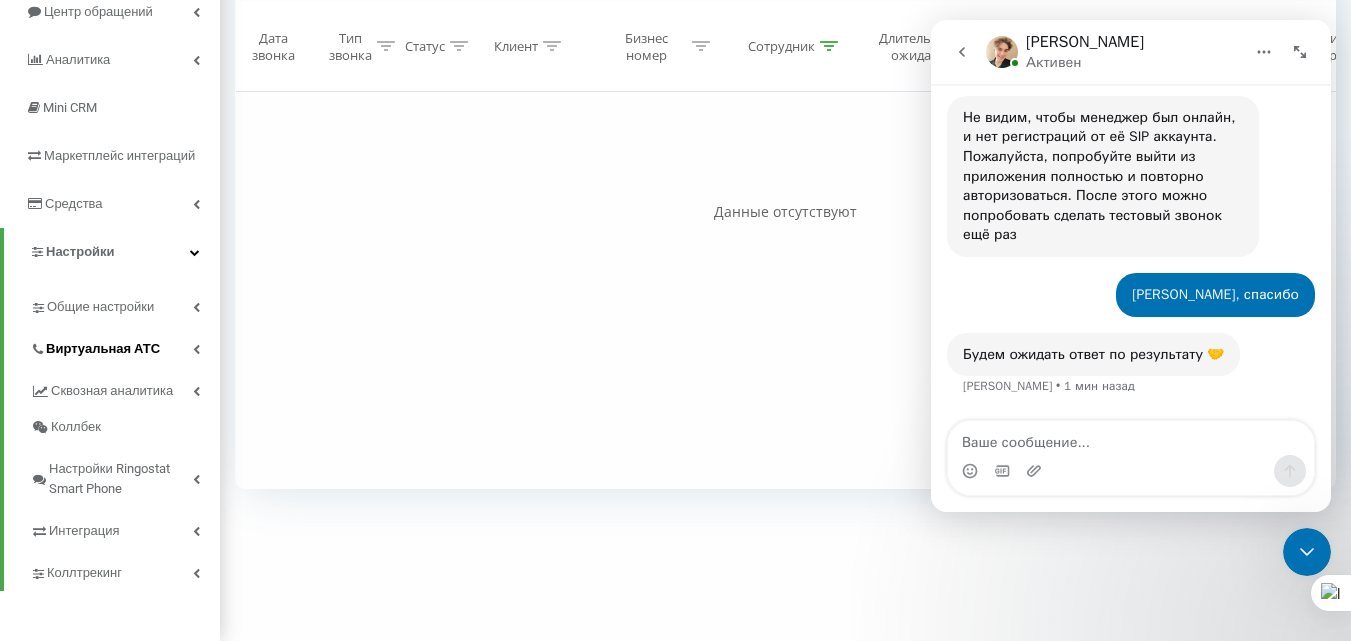 click on "Виртуальная АТС" at bounding box center [103, 349] 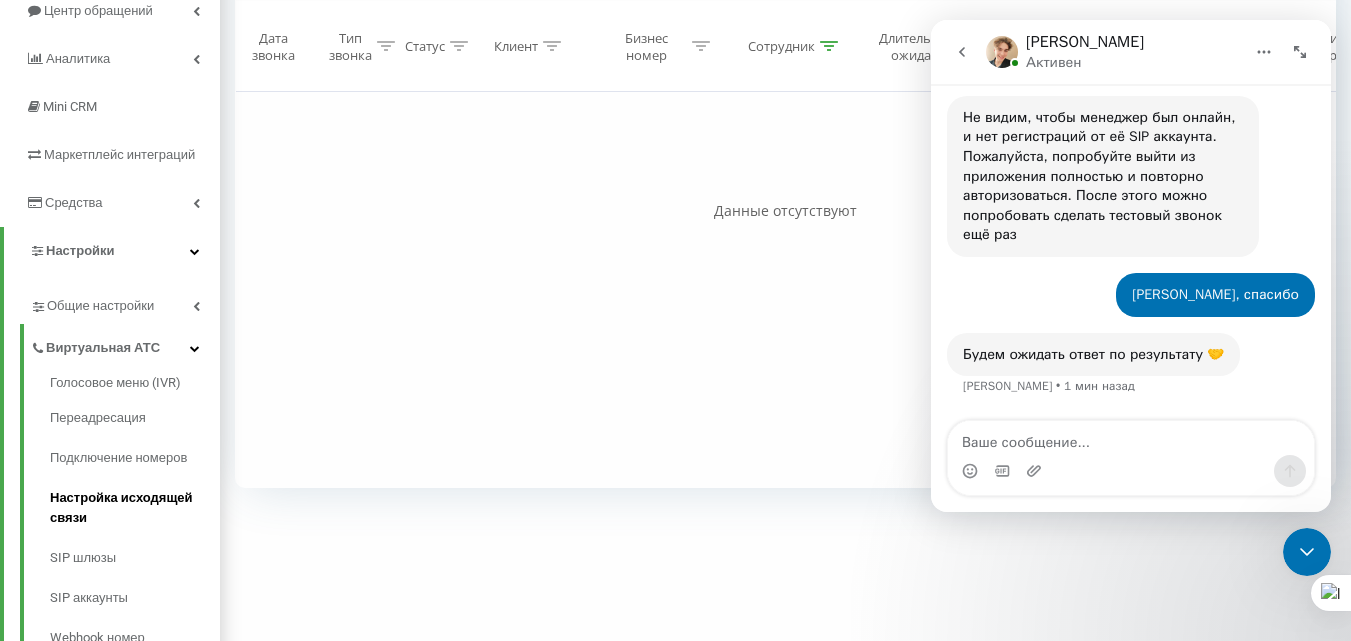 click on "Настройка исходящей связи" at bounding box center [135, 508] 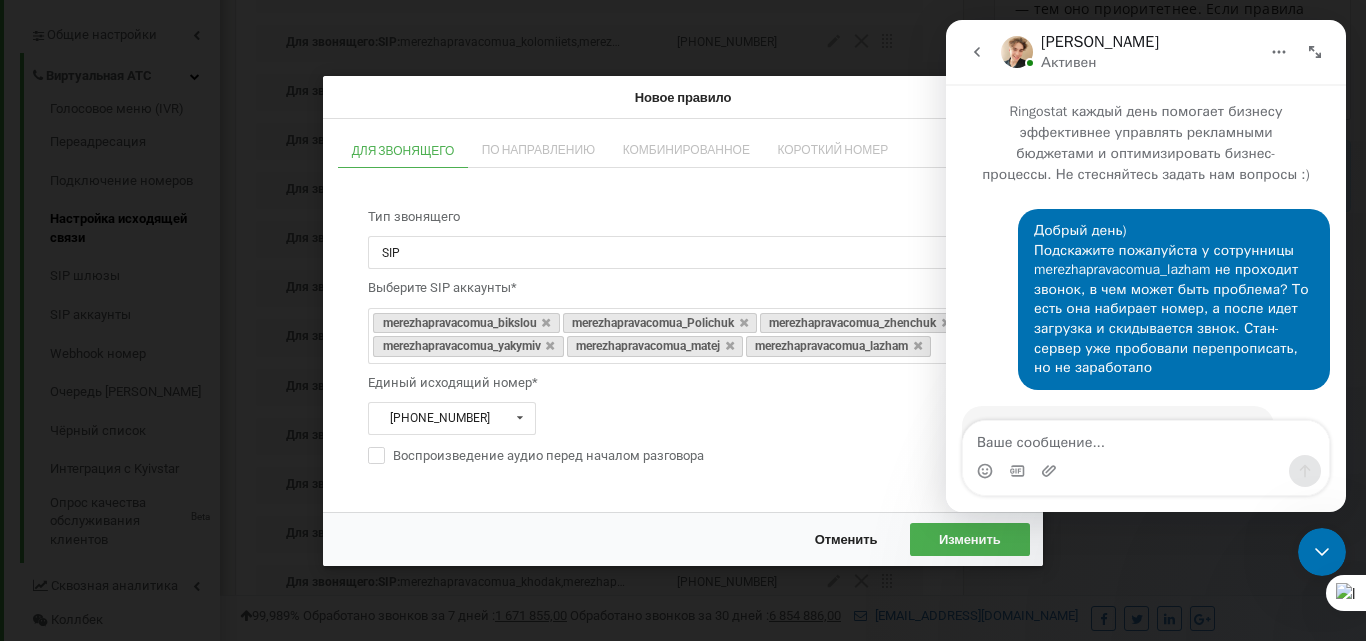 scroll, scrollTop: 500, scrollLeft: 0, axis: vertical 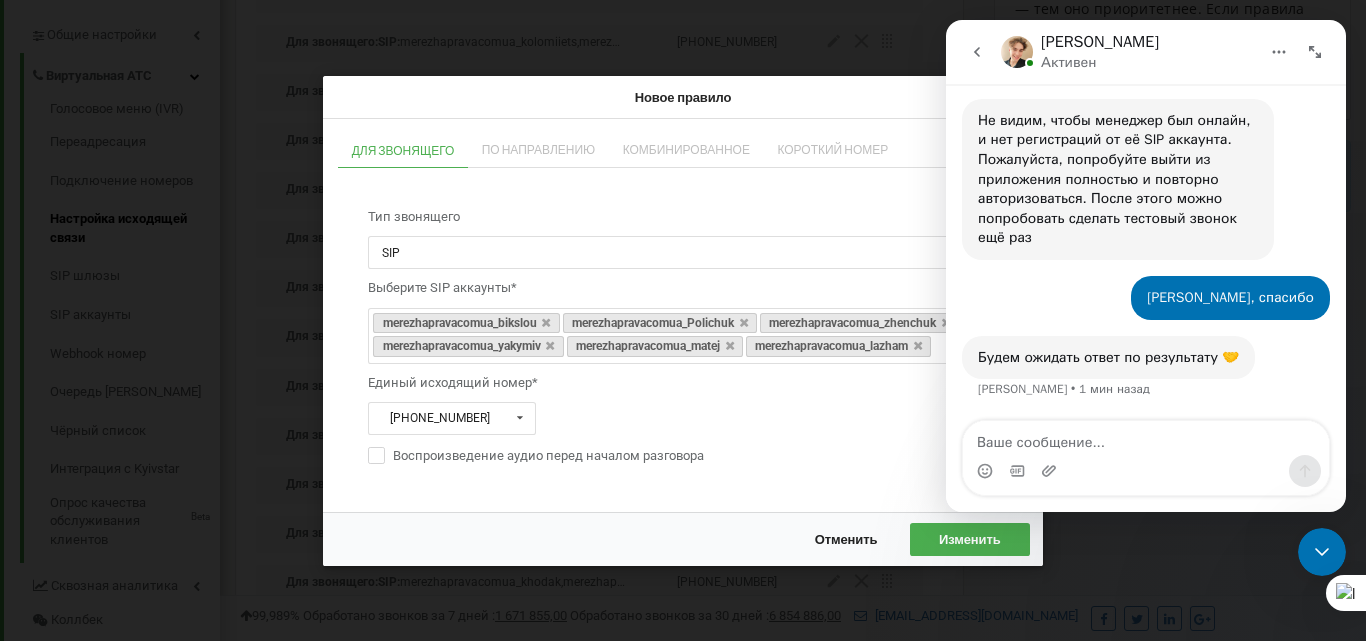 click on "Отменить" at bounding box center [846, 538] 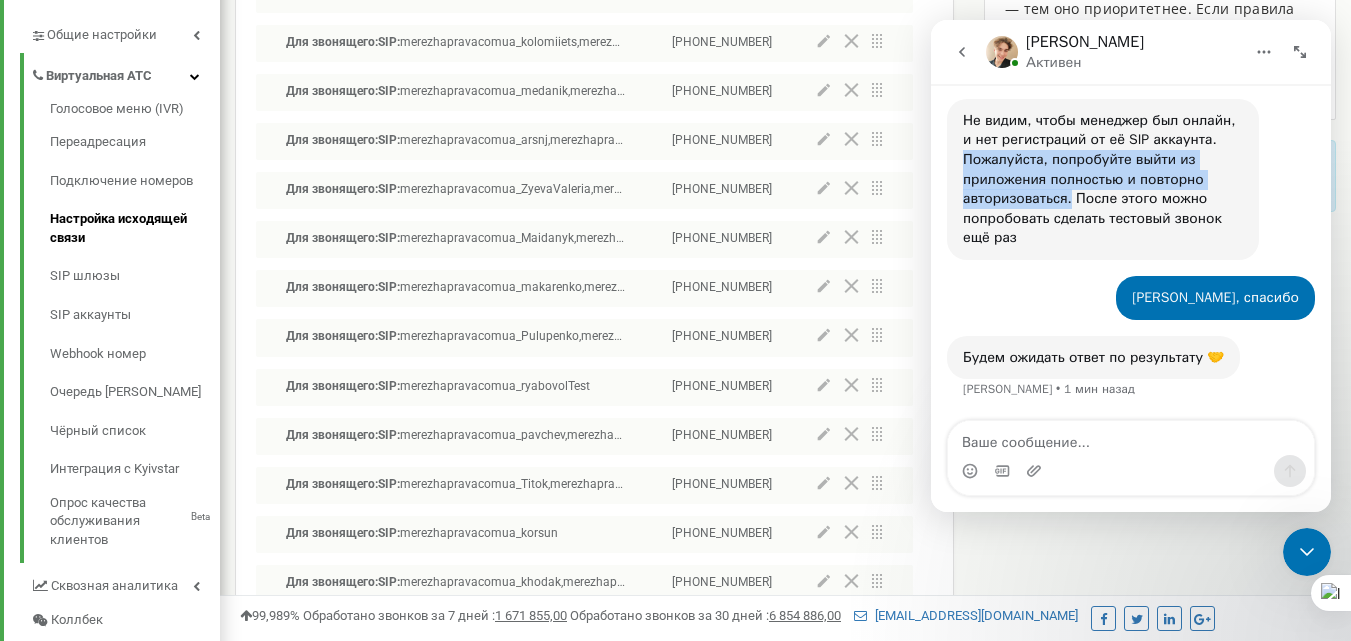 drag, startPoint x: 964, startPoint y: 163, endPoint x: 1068, endPoint y: 198, distance: 109.73149 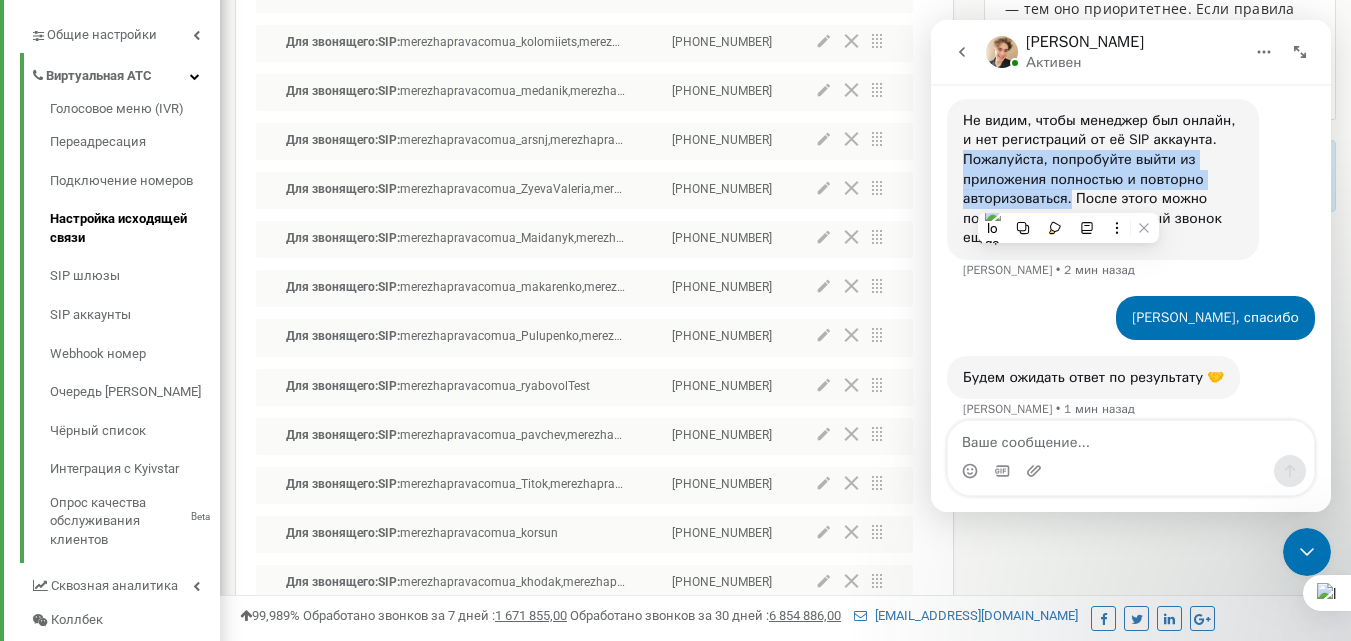 scroll, scrollTop: 1180, scrollLeft: 0, axis: vertical 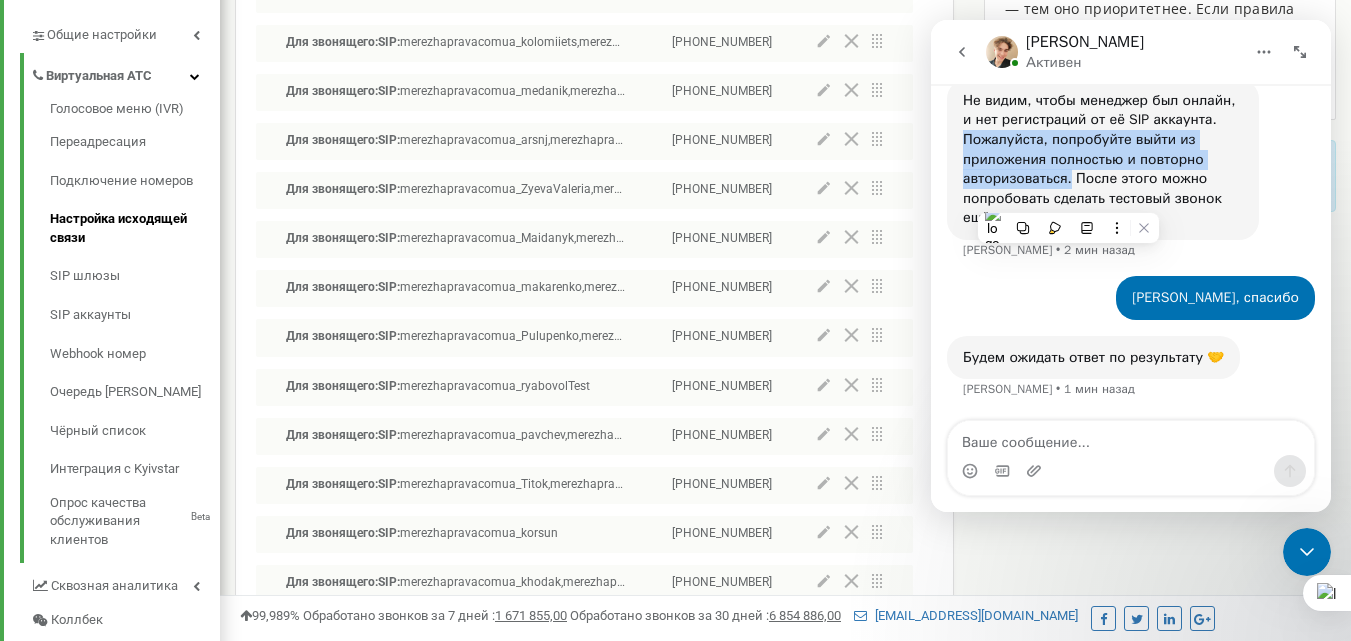 copy on "Пожалуйста, попробуйте выйти из приложения полностью и повторно авторизоваться." 